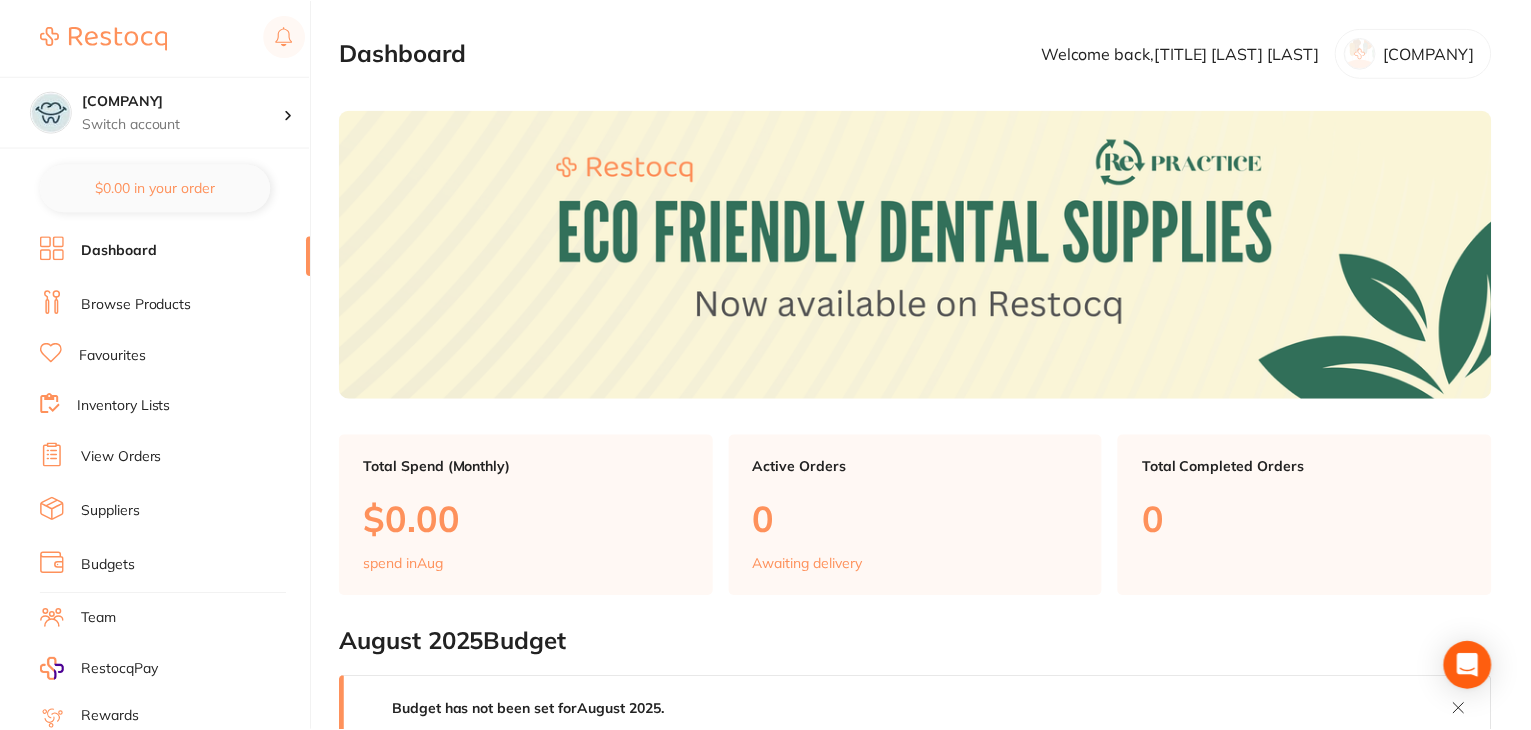 scroll, scrollTop: 0, scrollLeft: 0, axis: both 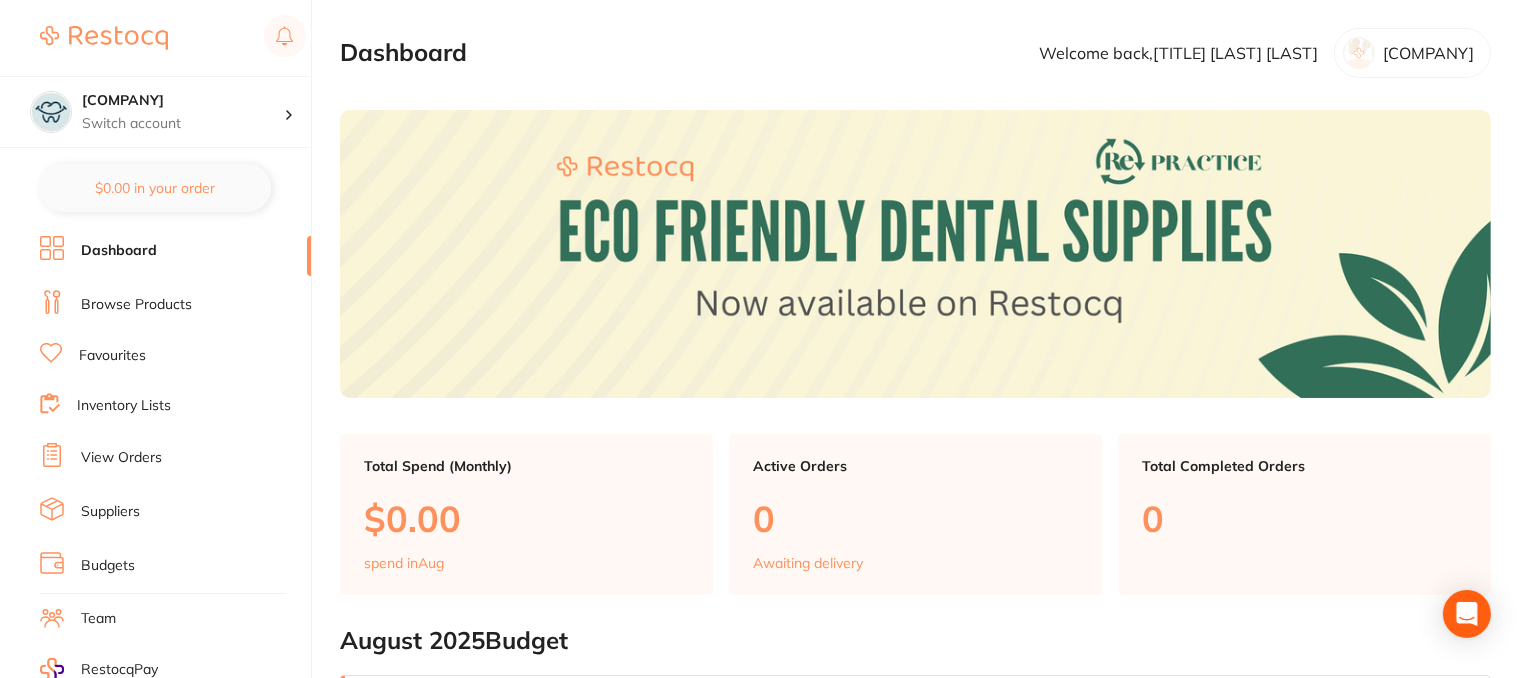 click on "Inventory Lists" at bounding box center (124, 406) 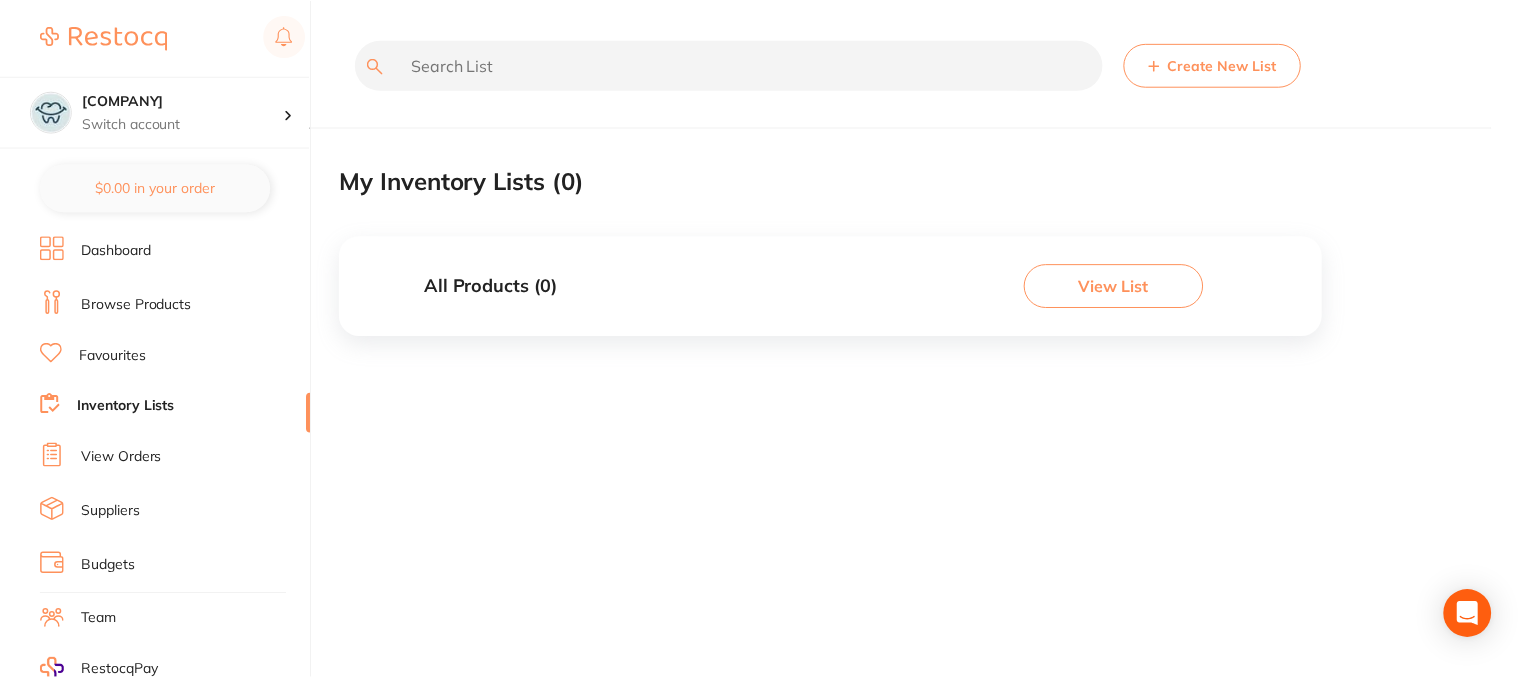 scroll, scrollTop: 200, scrollLeft: 0, axis: vertical 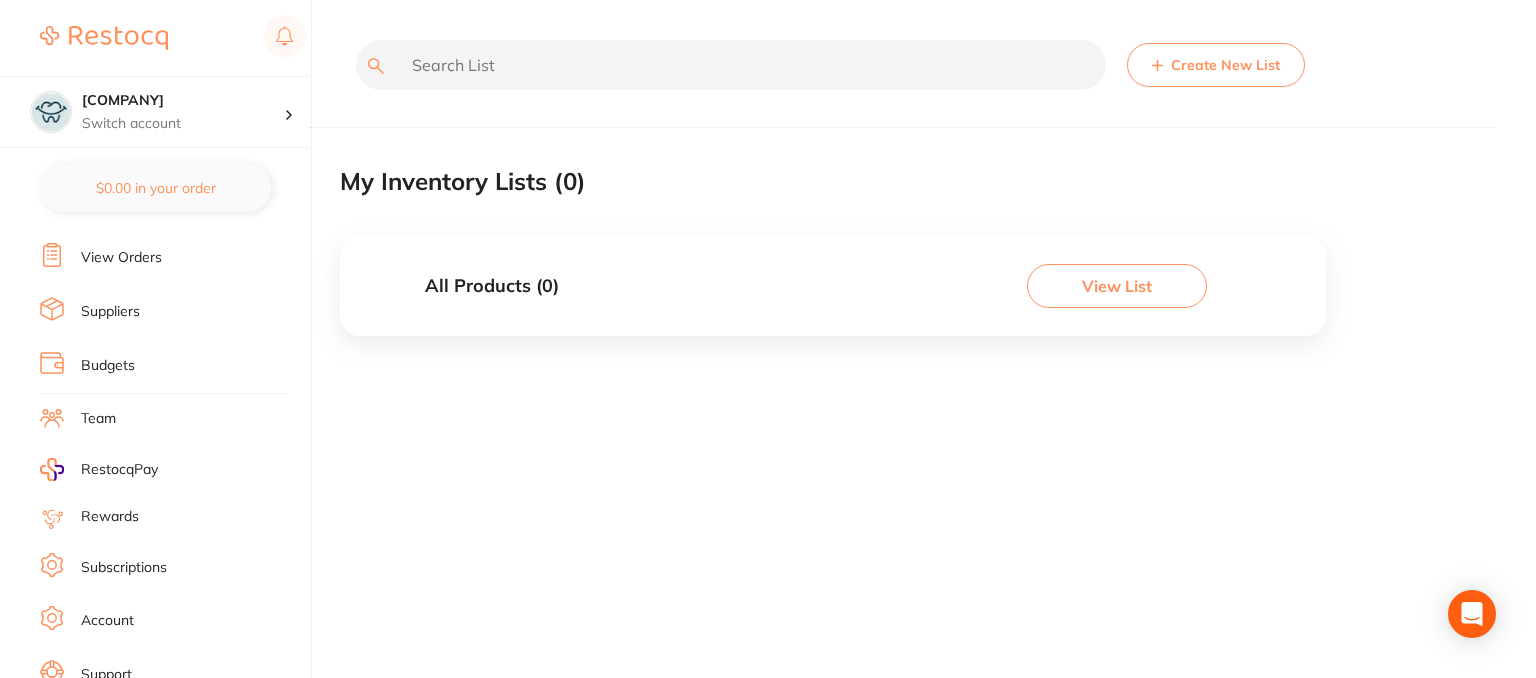click on "Subscriptions" at bounding box center (124, 568) 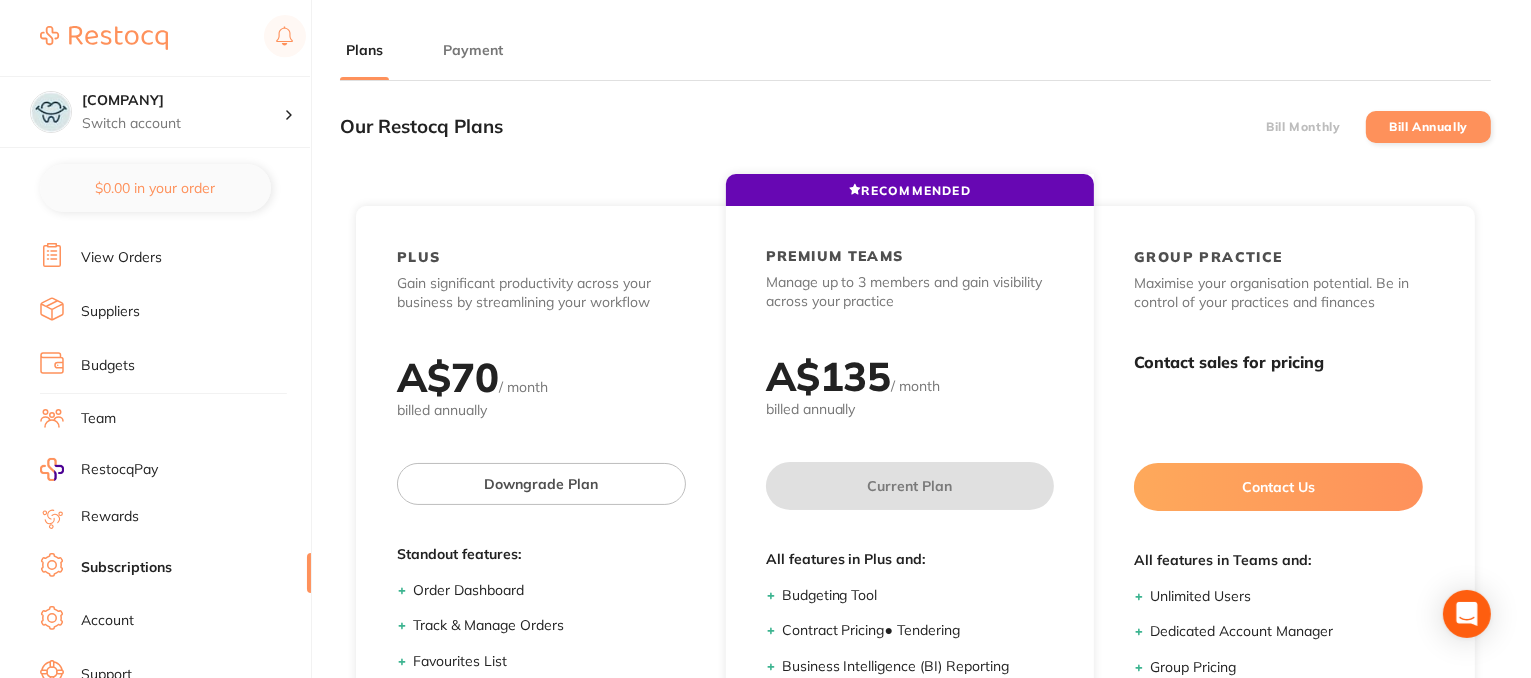 click on "Payment" at bounding box center (473, 50) 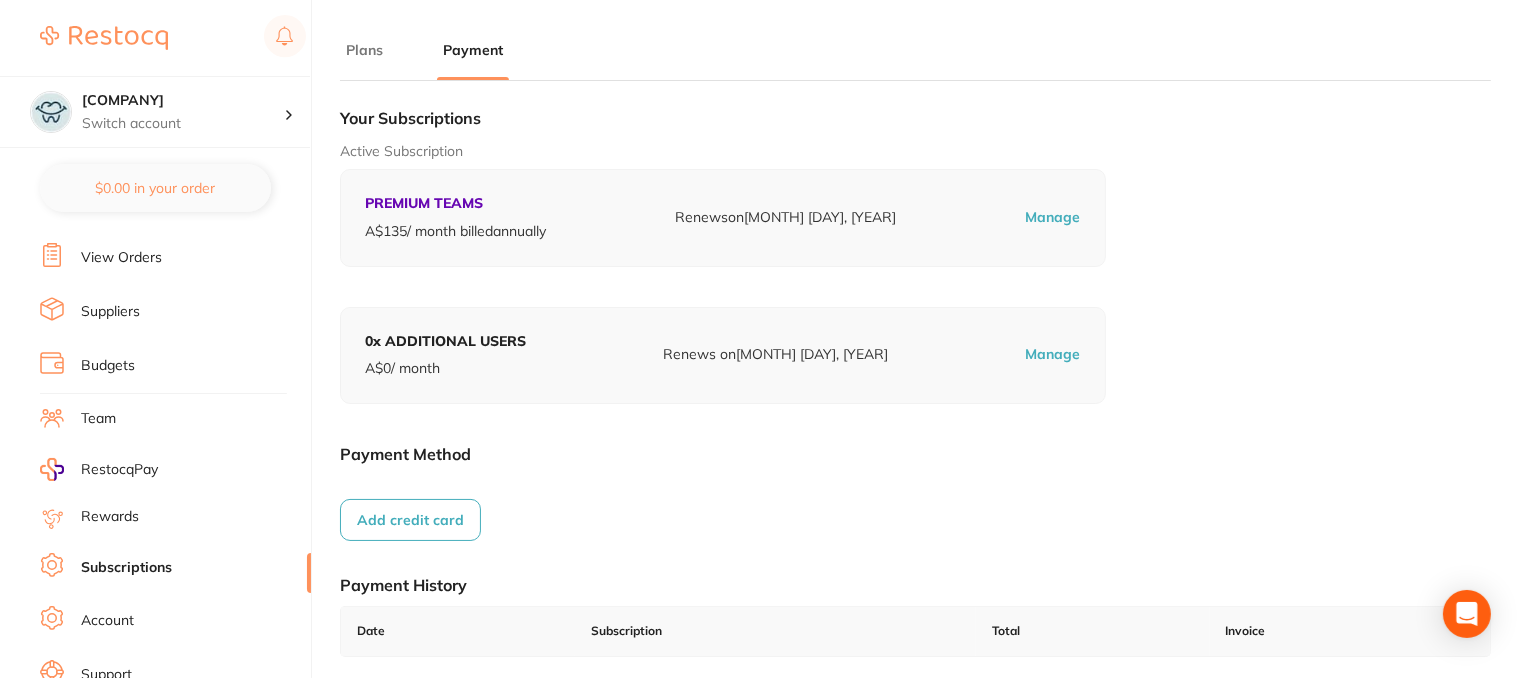 click on "Plans" at bounding box center [364, 60] 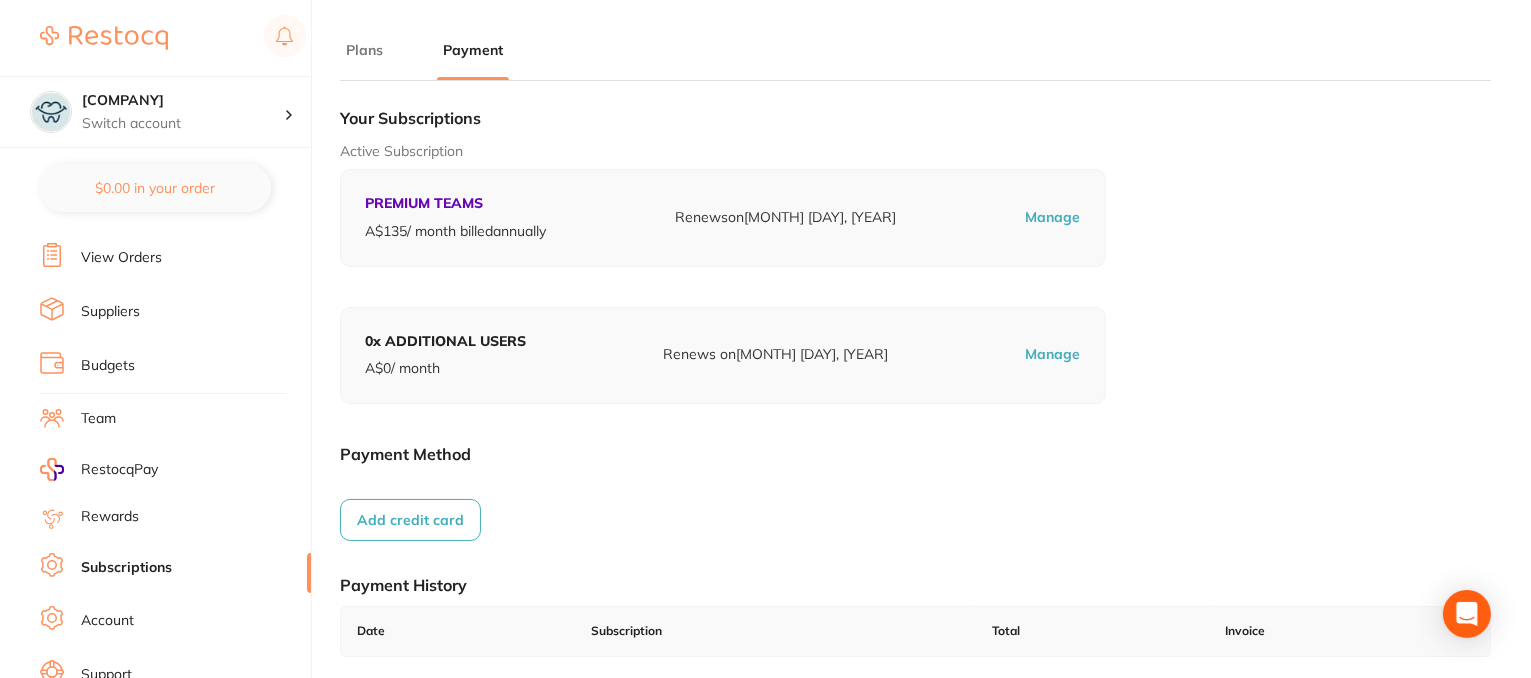 click on "Plans" at bounding box center (364, 50) 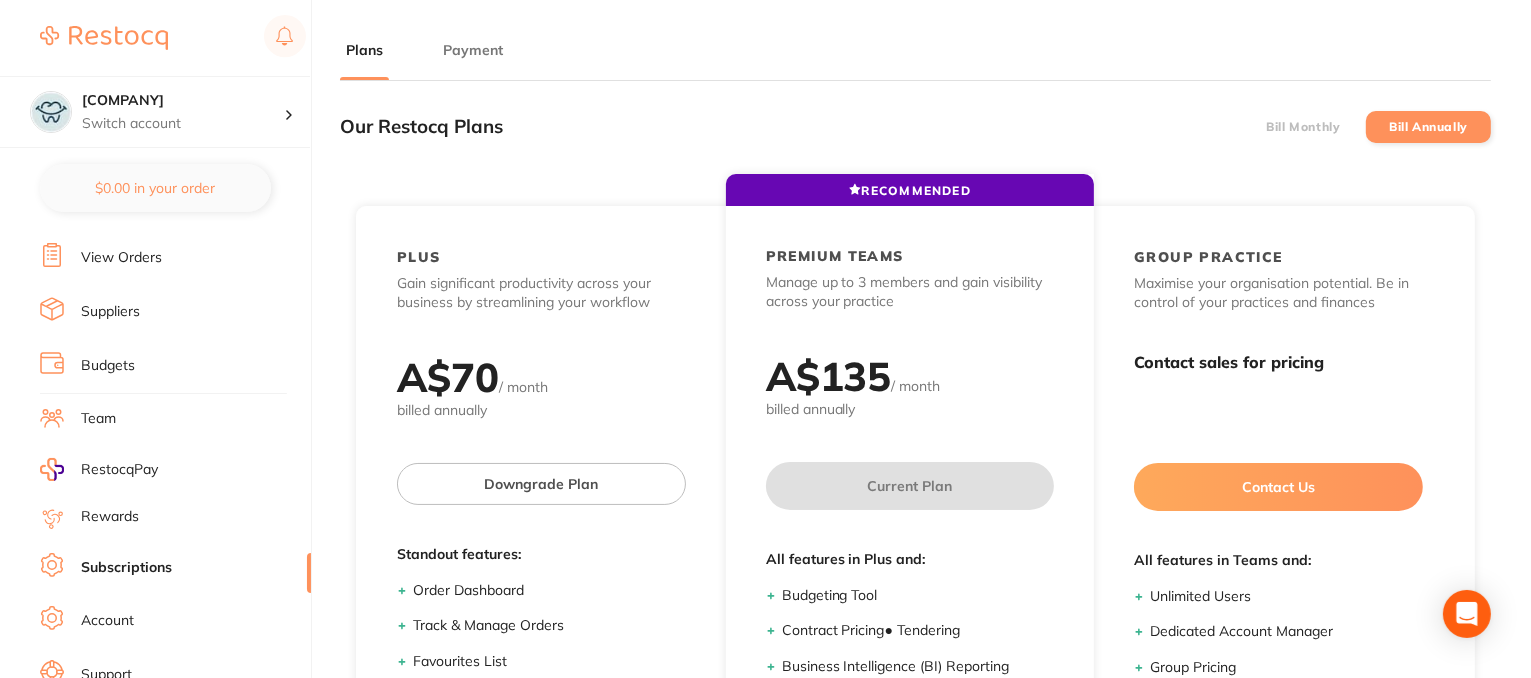 click on "Payment" at bounding box center (473, 50) 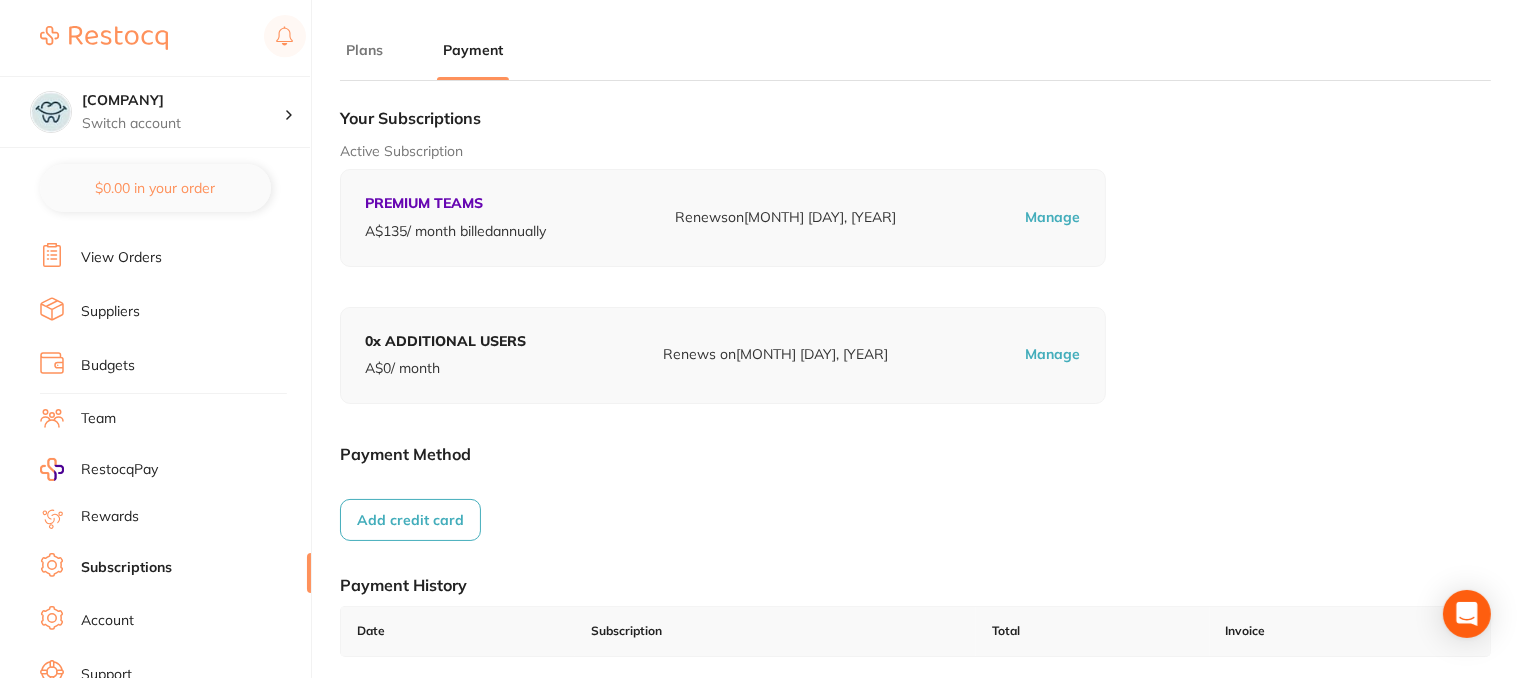 scroll, scrollTop: 0, scrollLeft: 0, axis: both 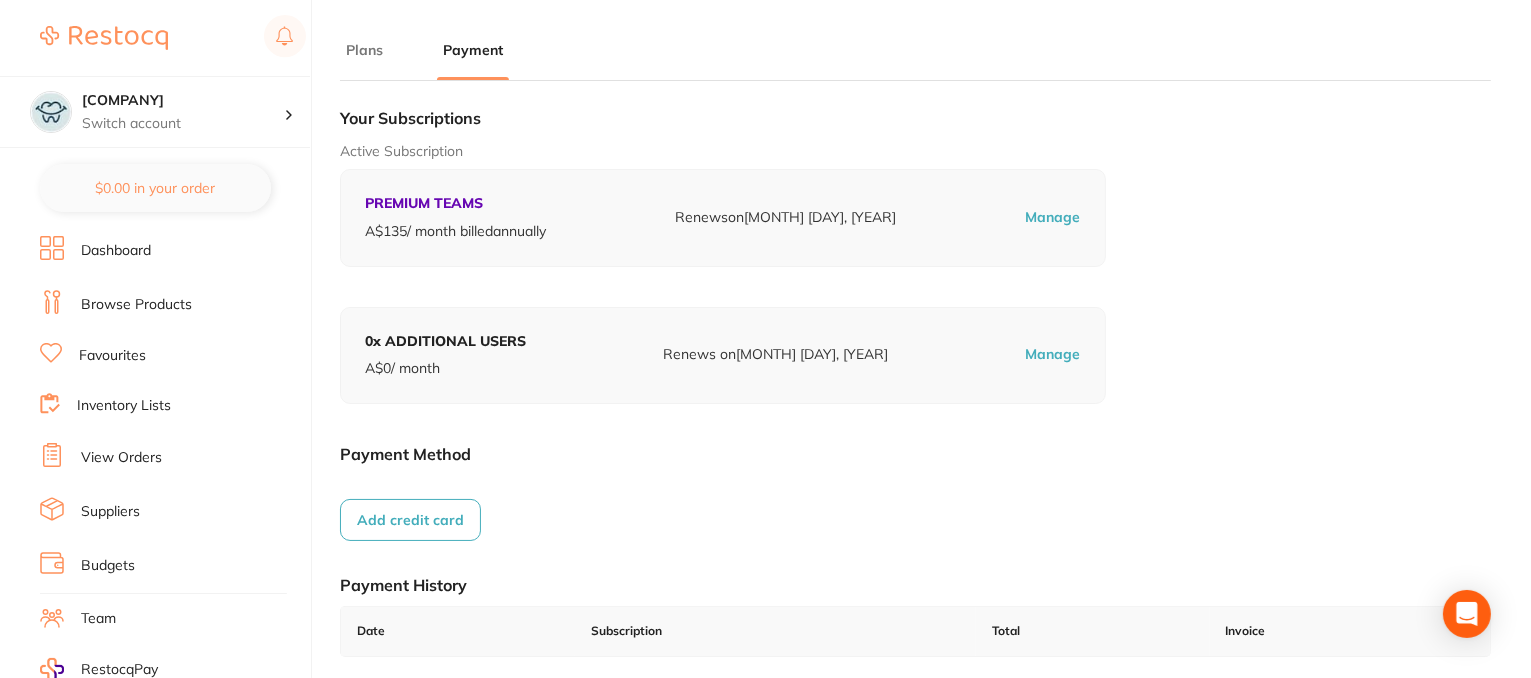 click on "Suppliers" at bounding box center [110, 512] 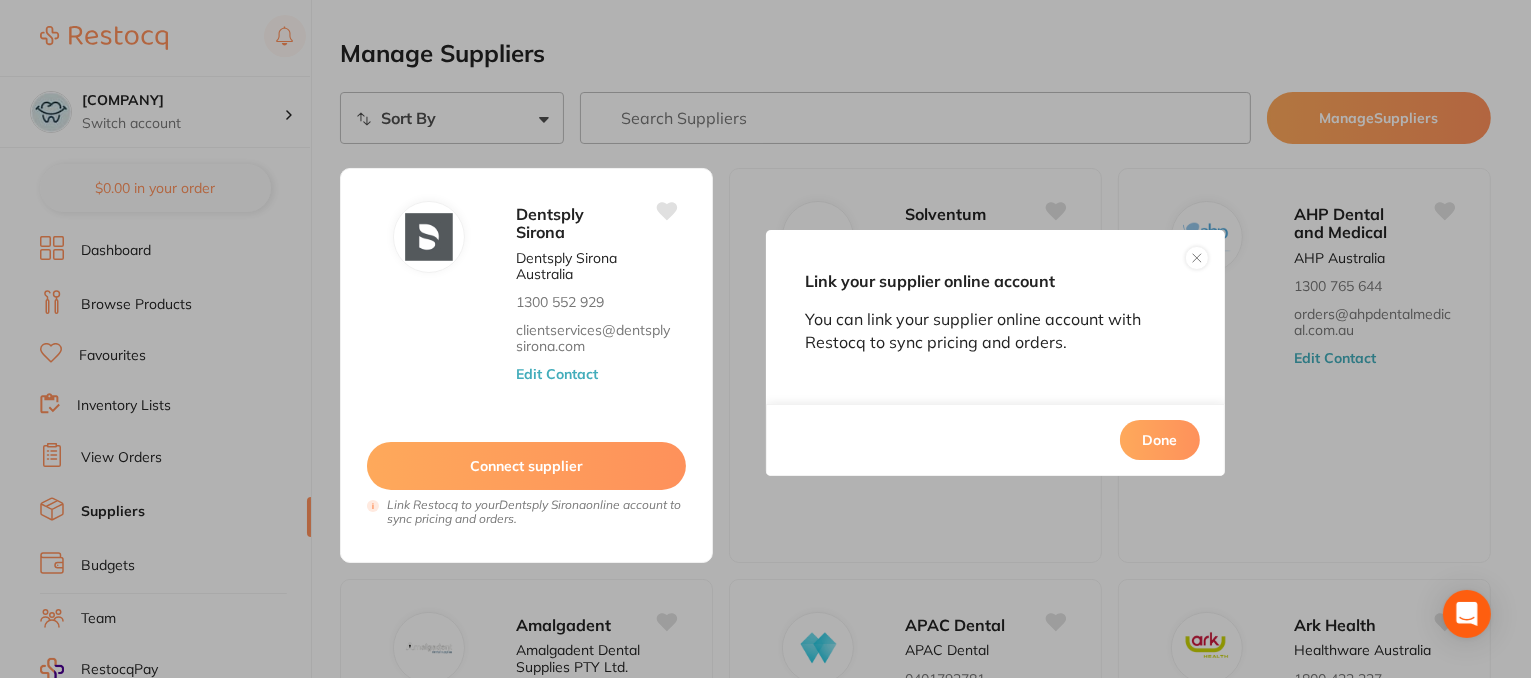 click at bounding box center (1197, 258) 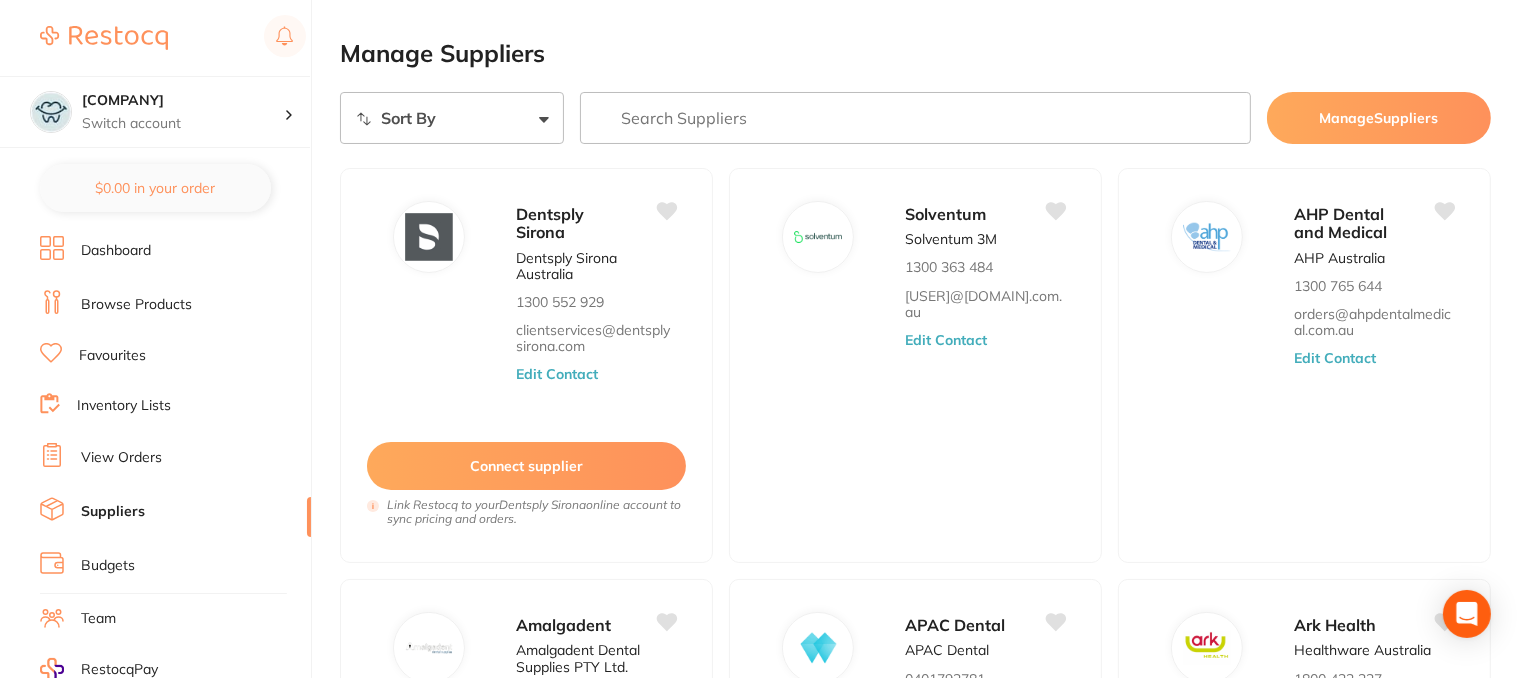 click at bounding box center [915, 118] 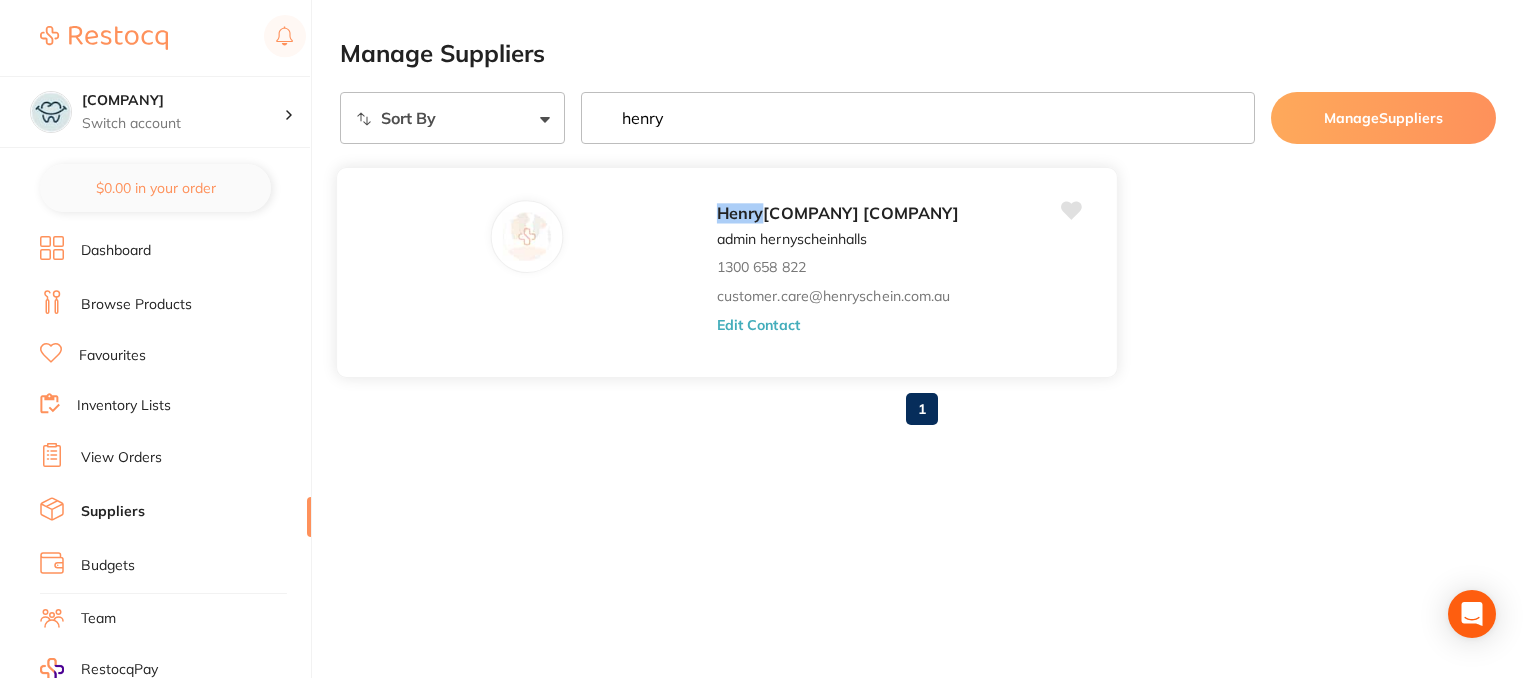 type on "henry" 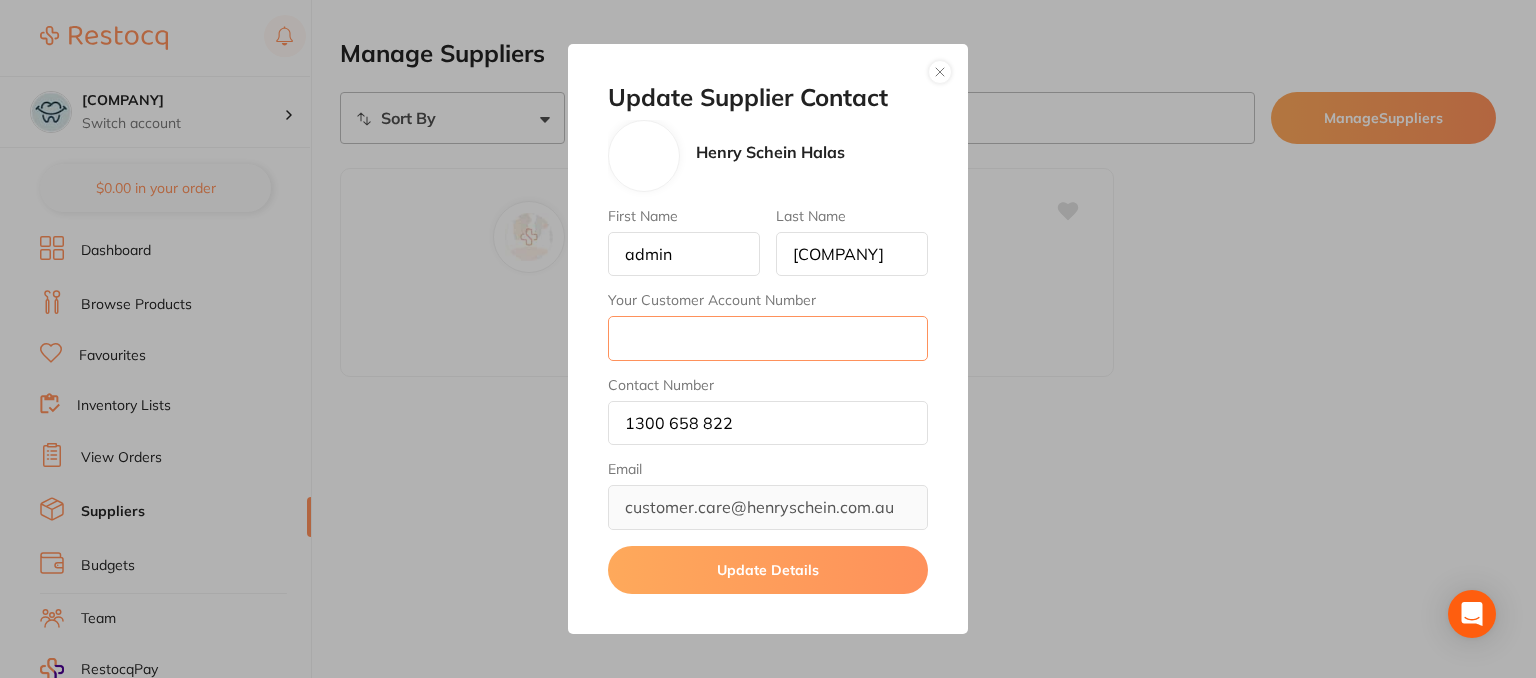 click on "Your Customer Account Number" at bounding box center [768, 338] 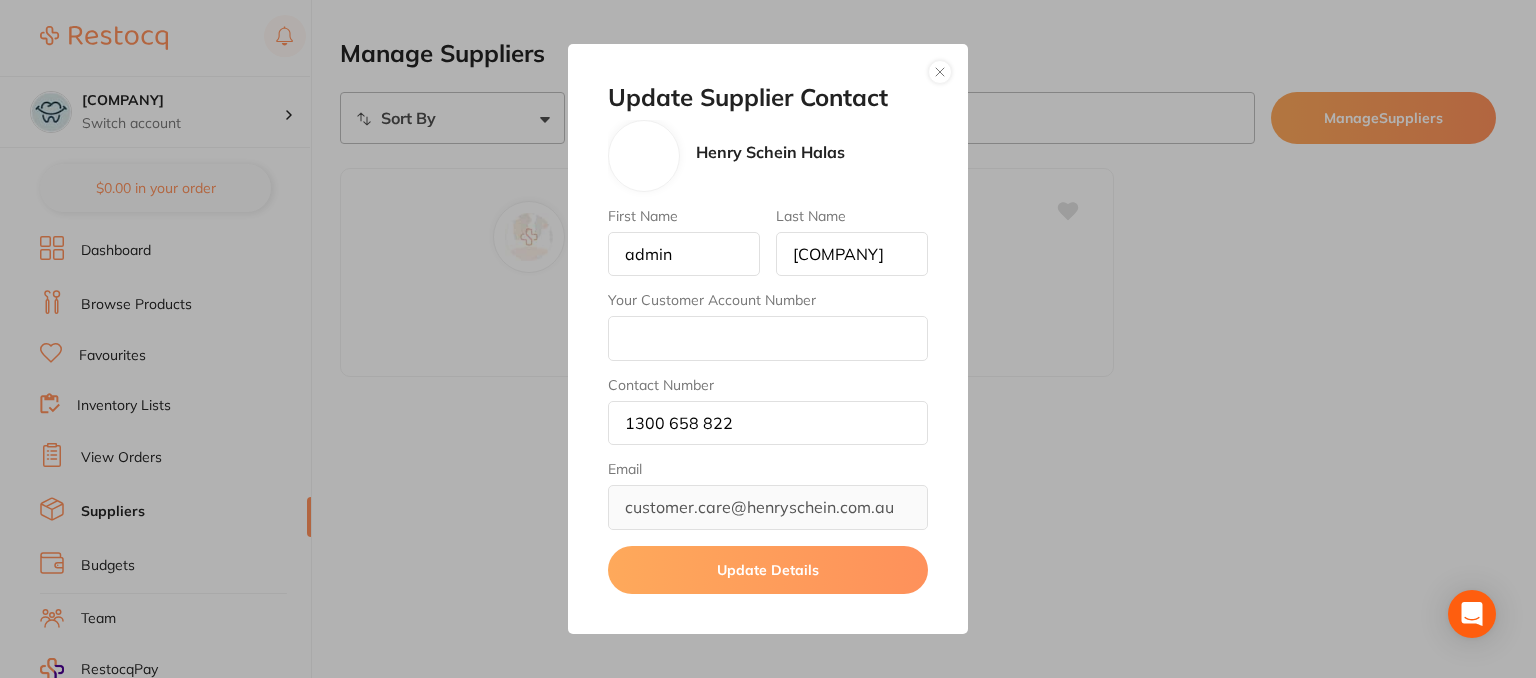 click on "Update Supplier Contact [FIRST] [LAST] First Name [USER] Last Name [USER] Your Customer Account Number Contact Number [PHONE] Email [USER]@[DOMAIN].com.au Update Details" at bounding box center (768, 339) 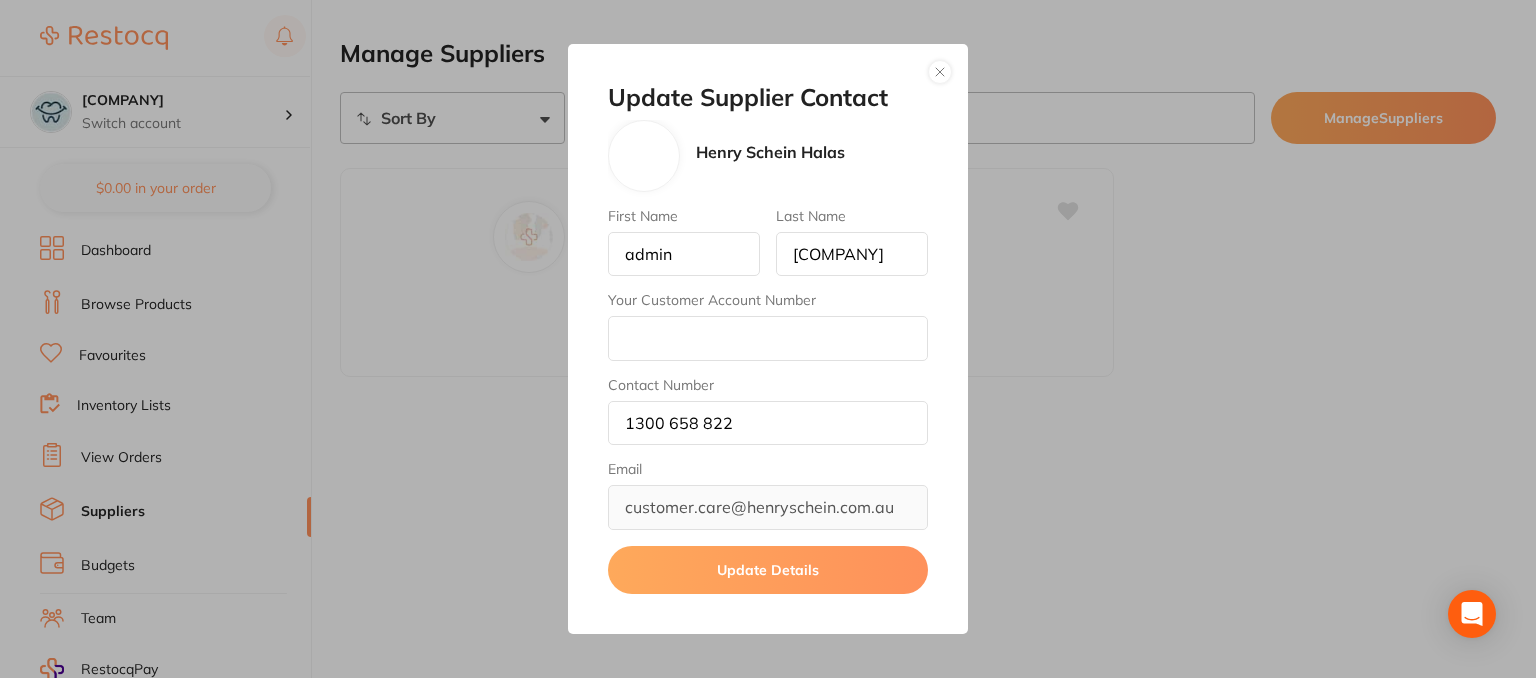 click at bounding box center (940, 72) 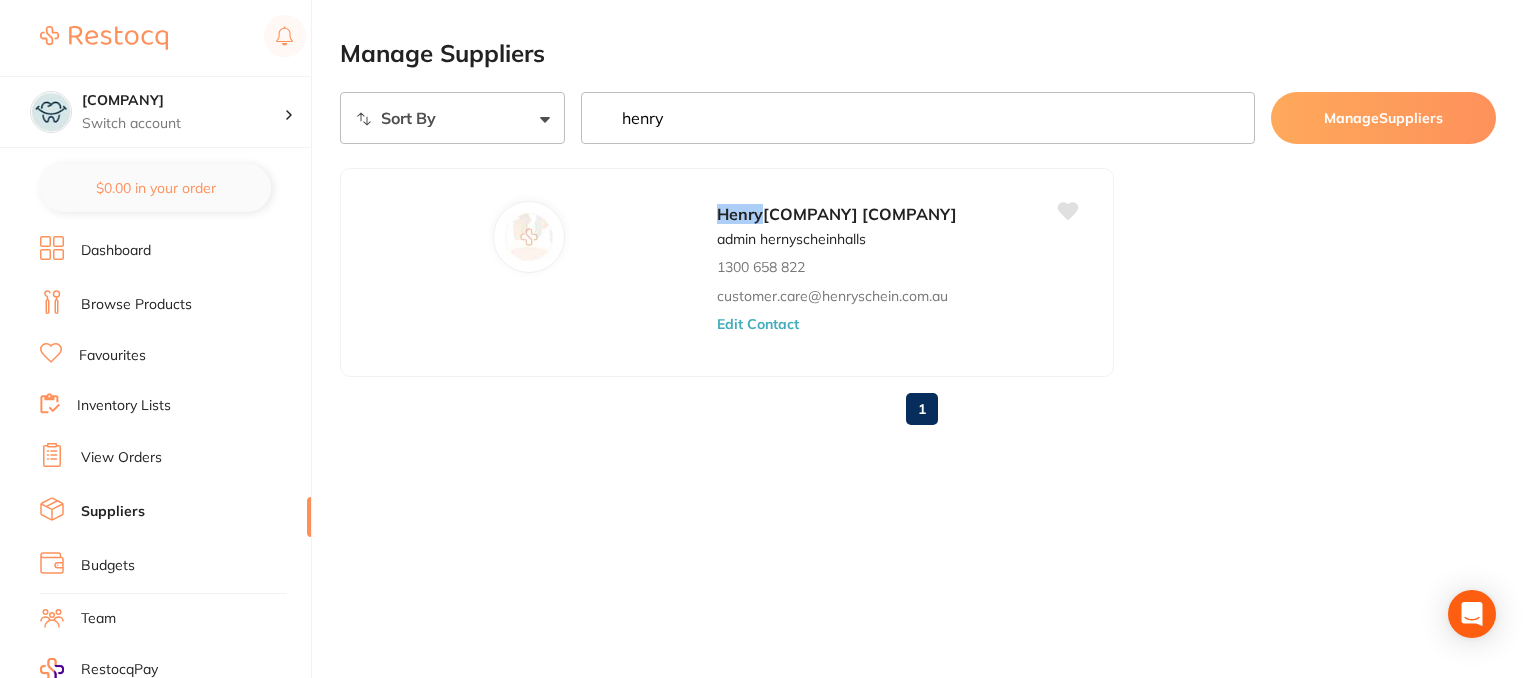 click on "henry" at bounding box center (918, 118) 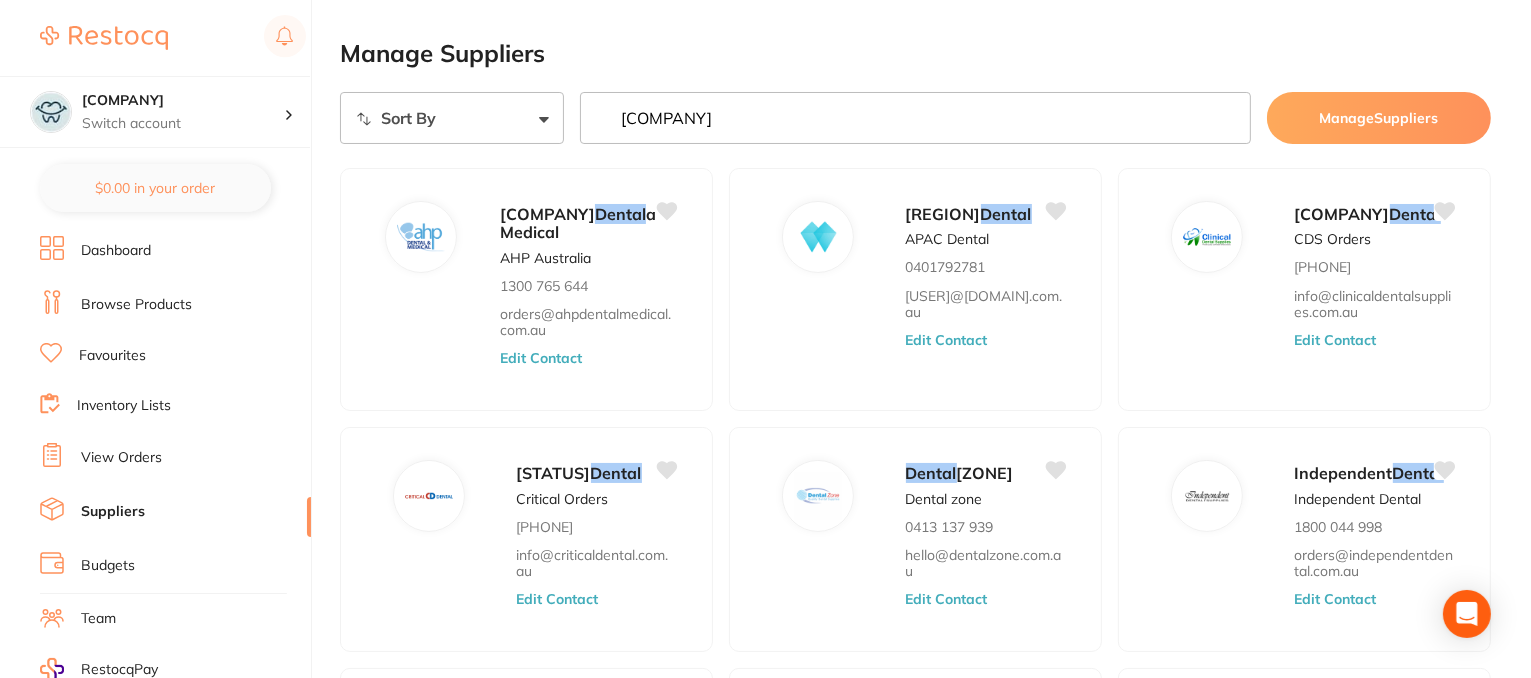 type on "[COMPANY]" 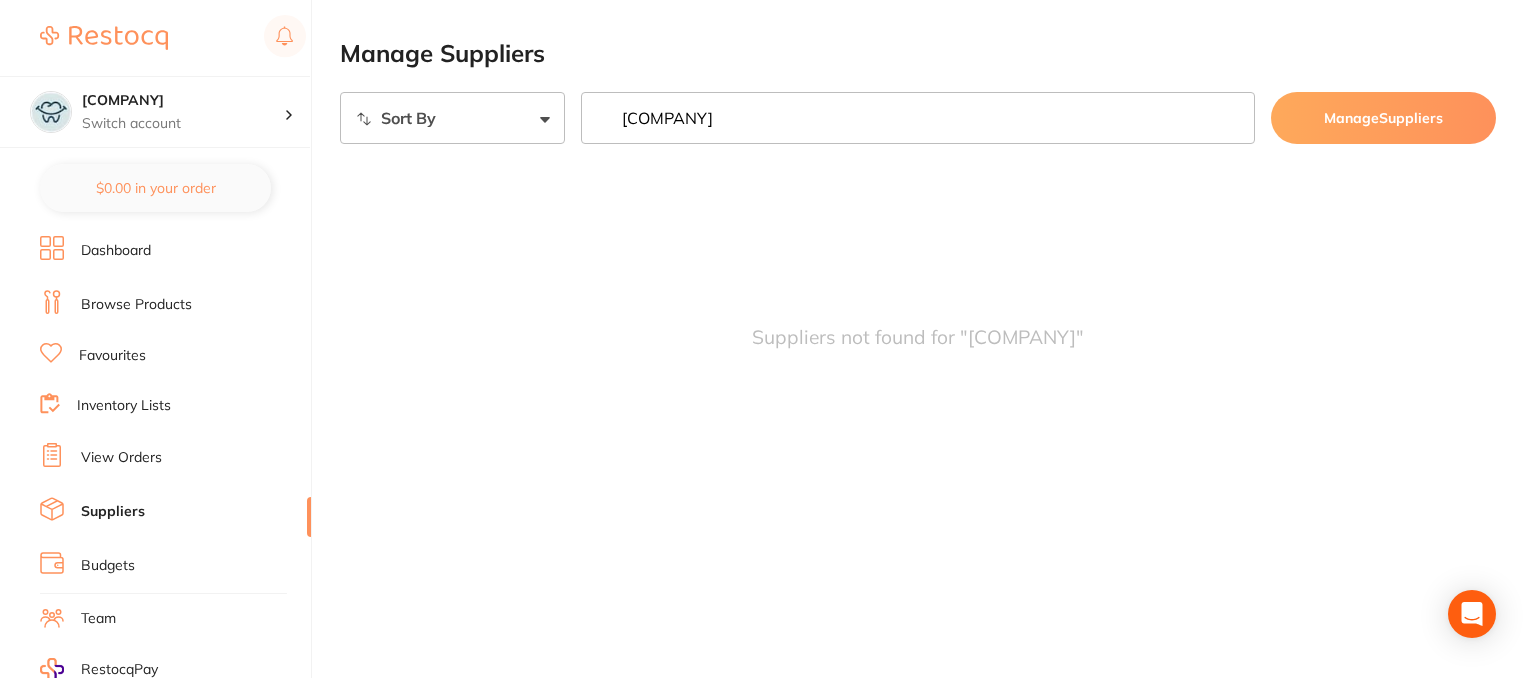 click on "[COMPANY]" at bounding box center (918, 118) 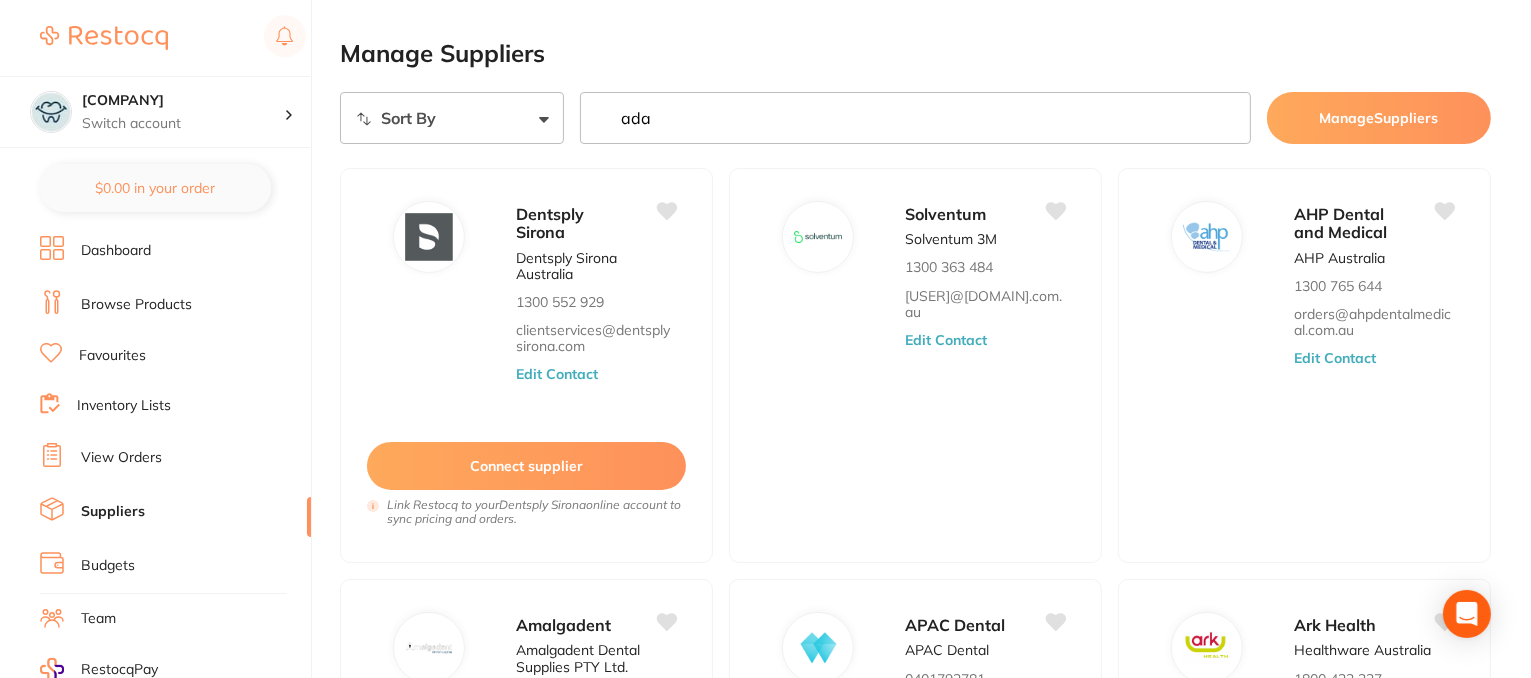 type on "[NAME]" 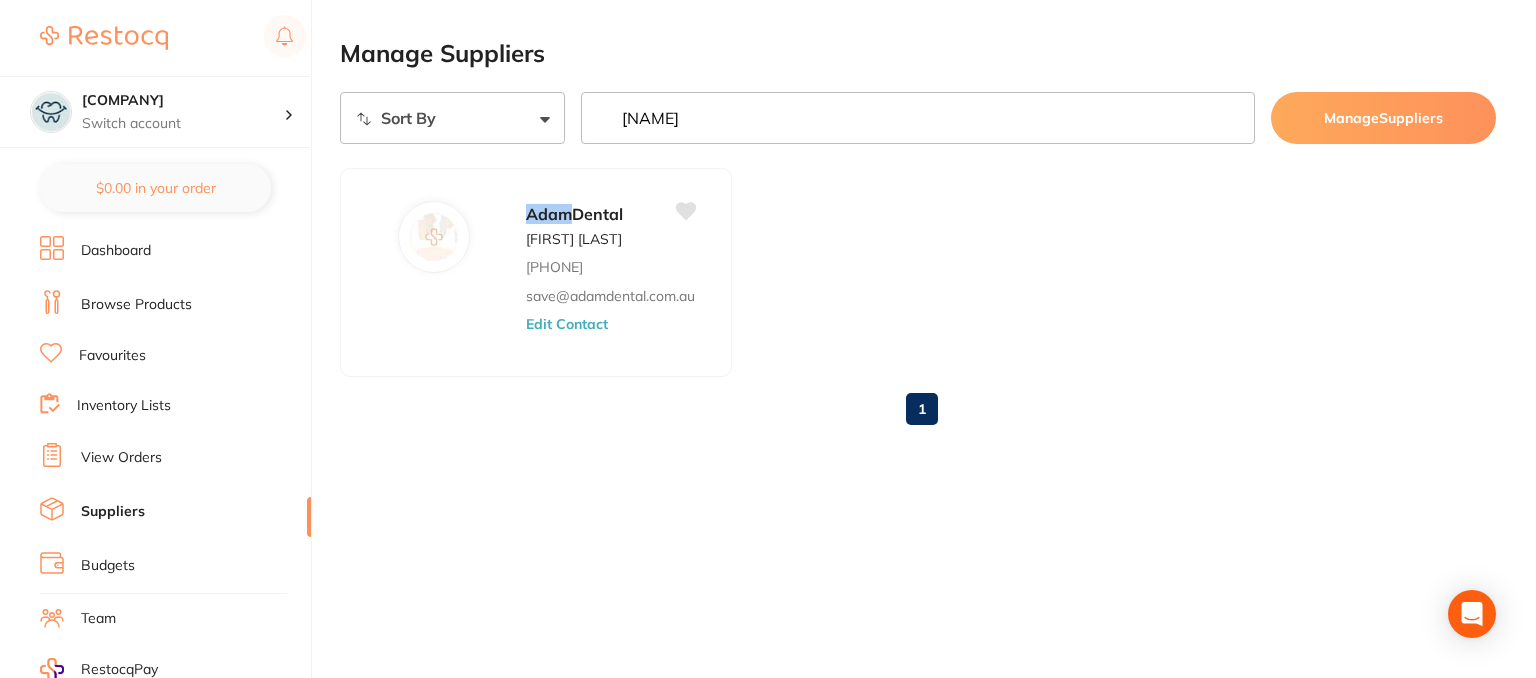 click on "[NAME]" at bounding box center (918, 118) 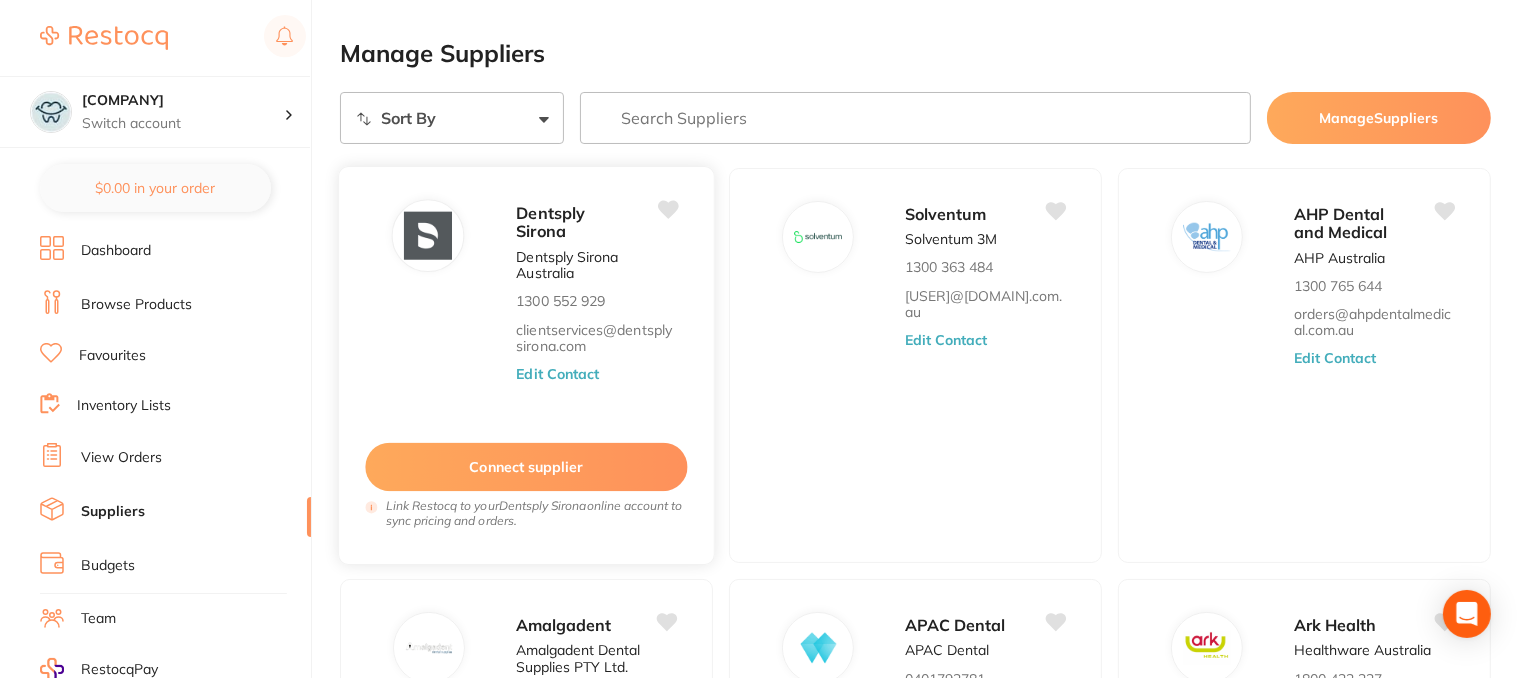 type 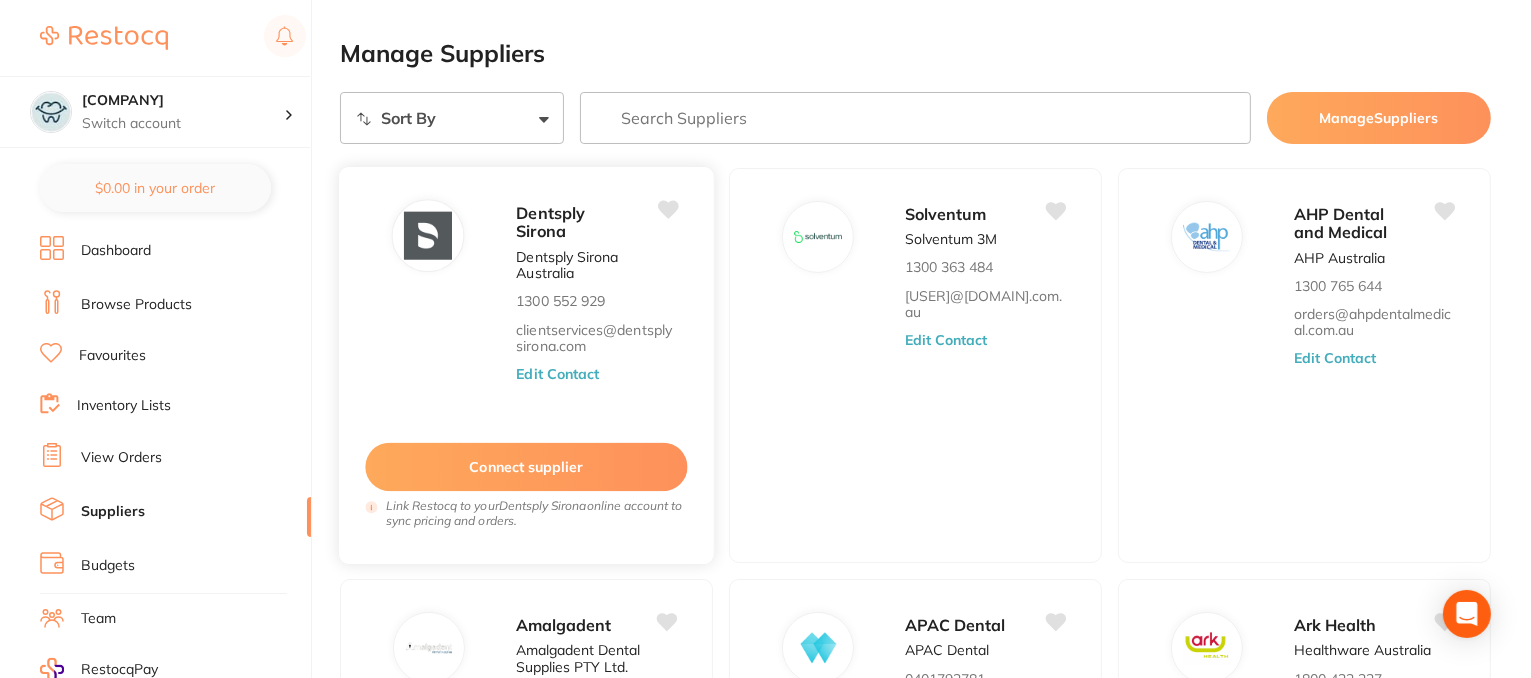 click on "Edit Contact" at bounding box center [557, 374] 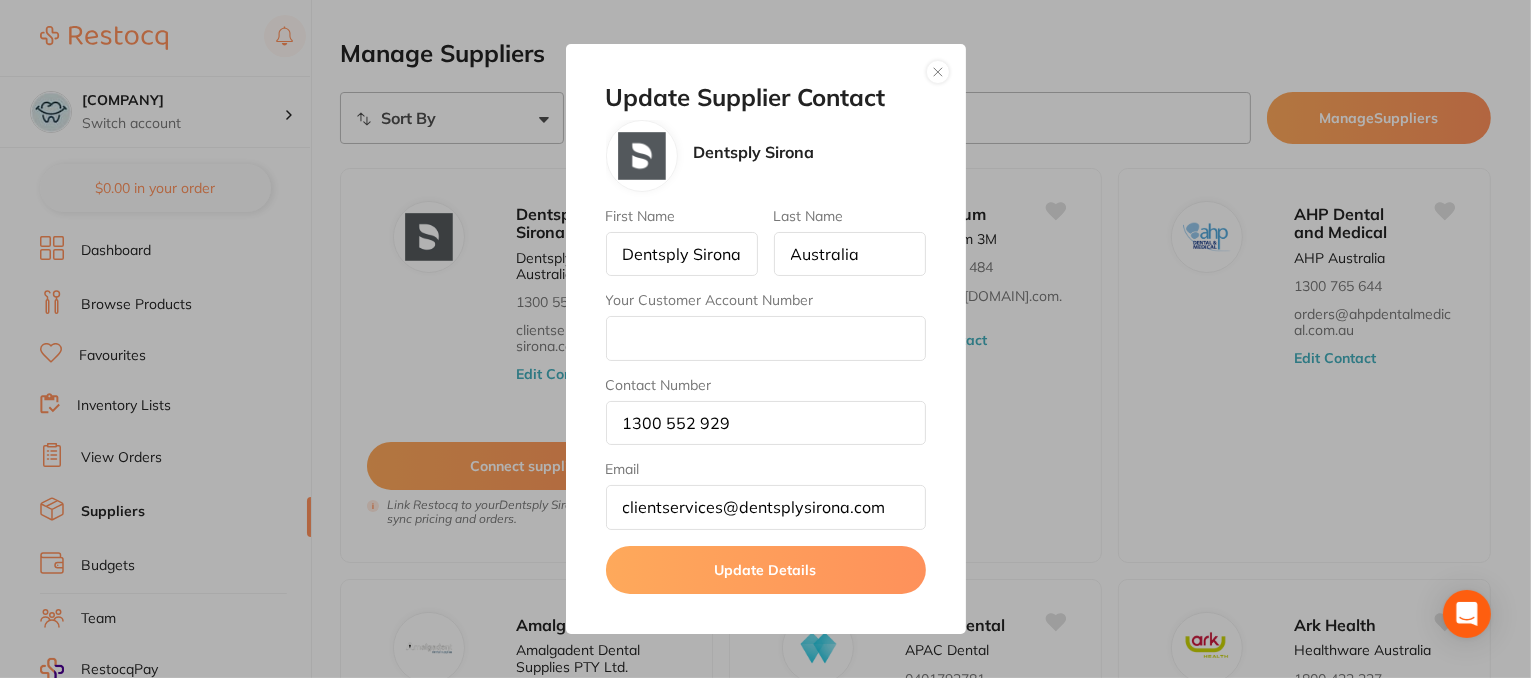 click at bounding box center [938, 72] 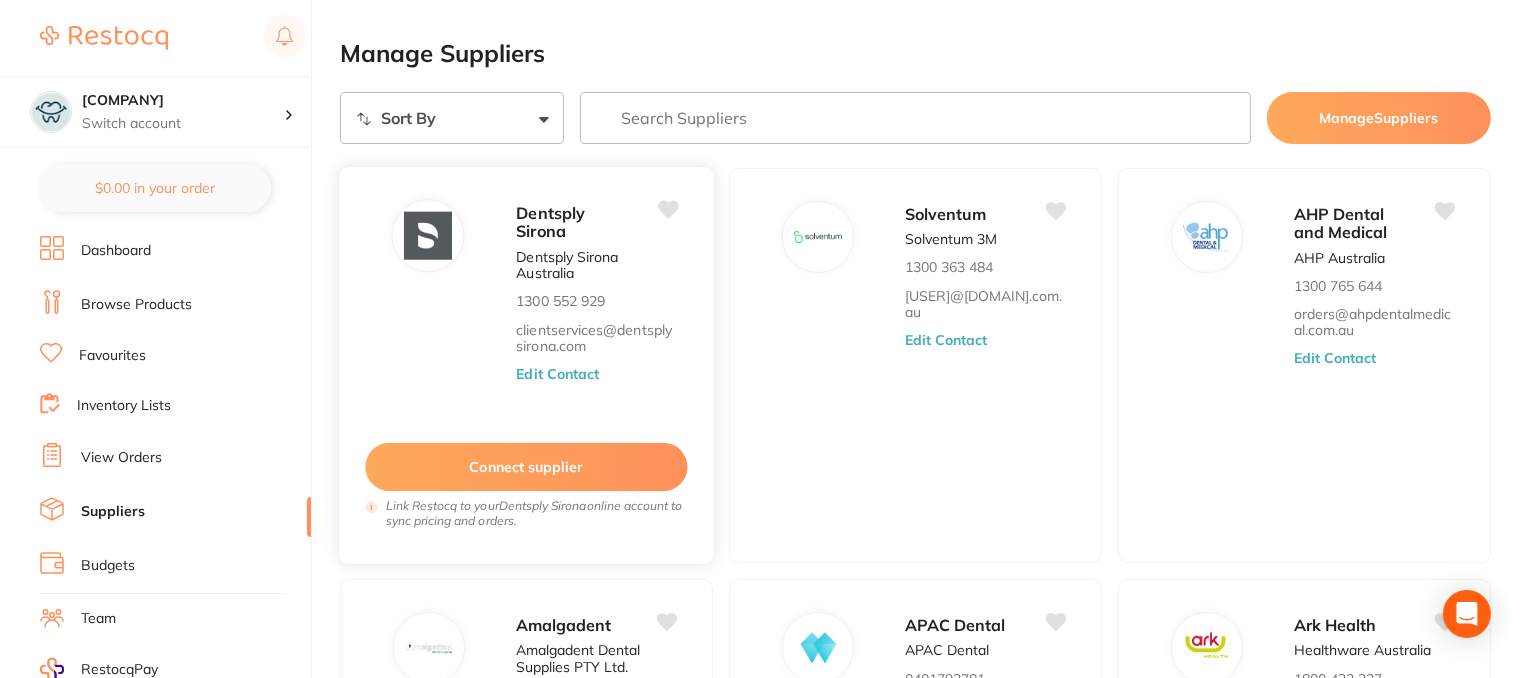 click on "Connect supplier" at bounding box center (526, 467) 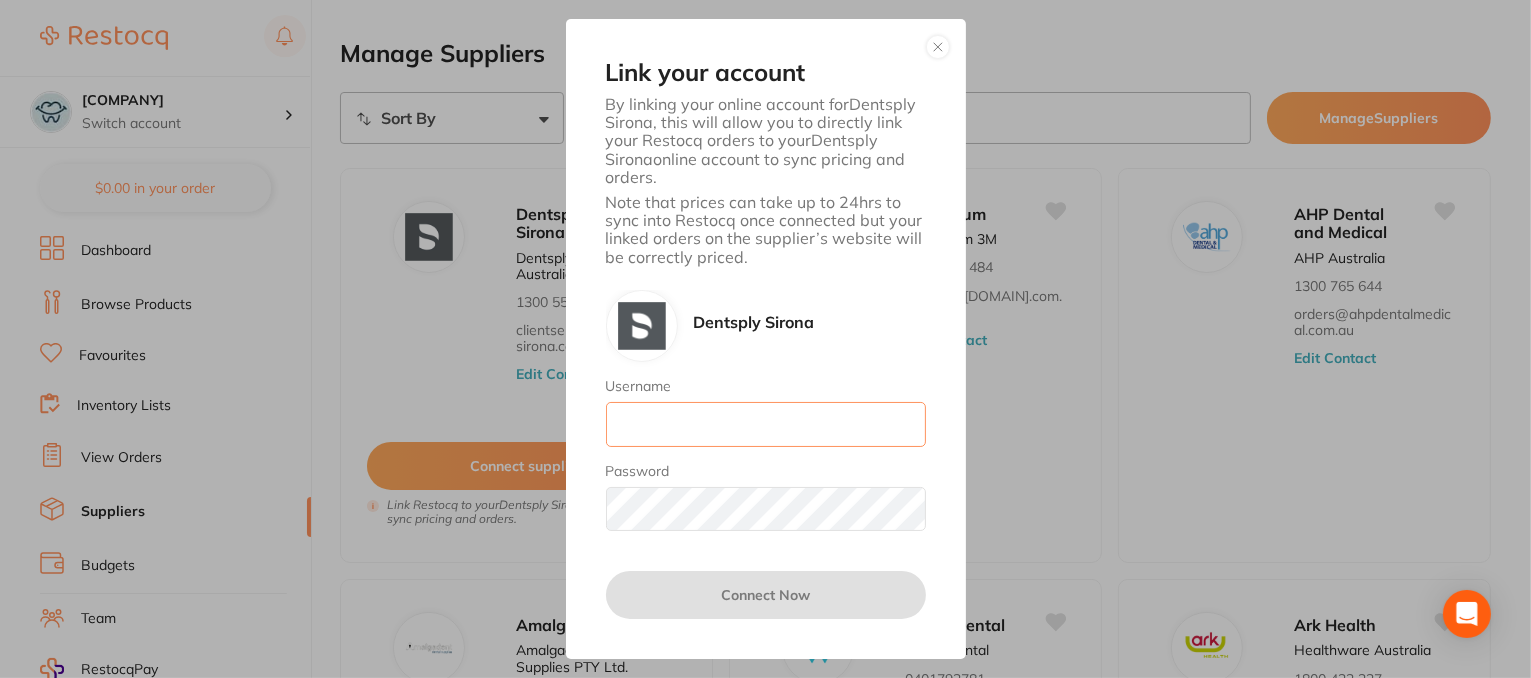 type on "[USER]@[DOMAIN].com.au" 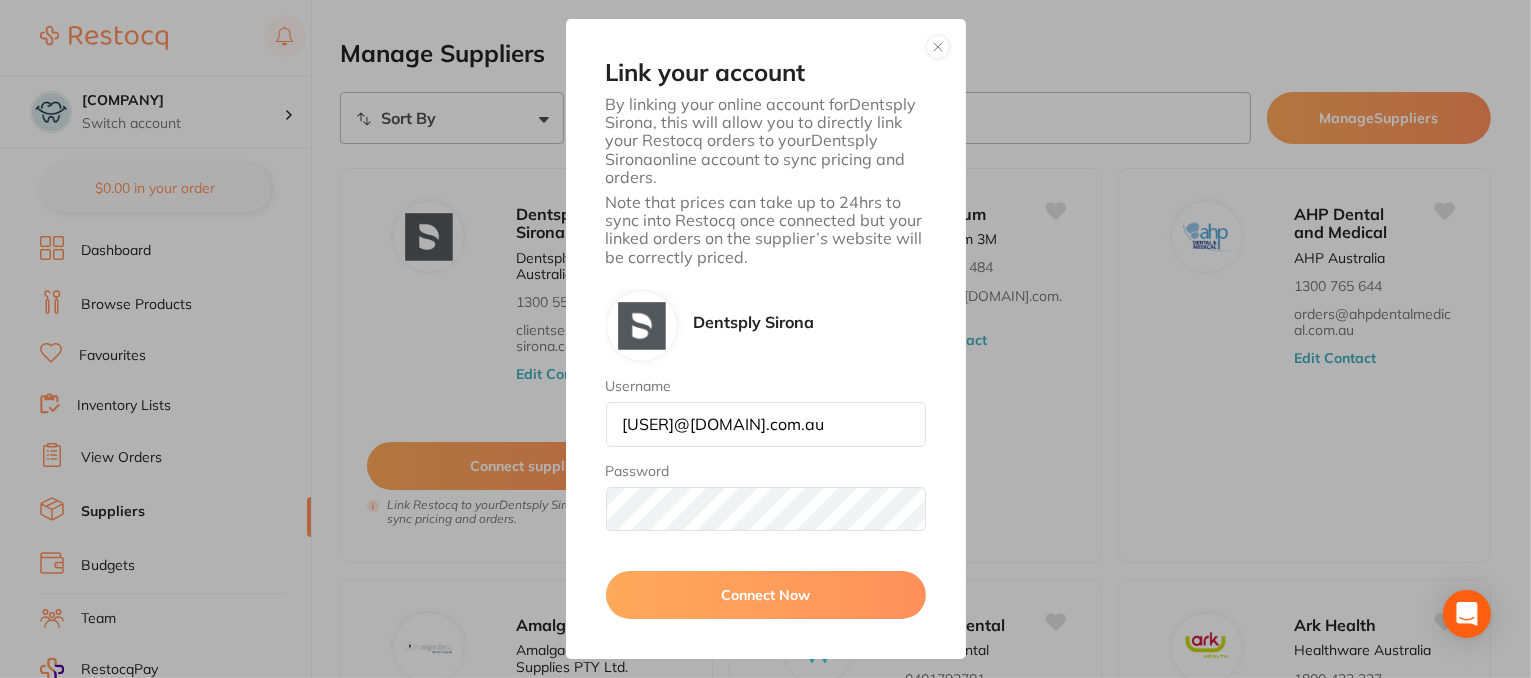 click at bounding box center (938, 47) 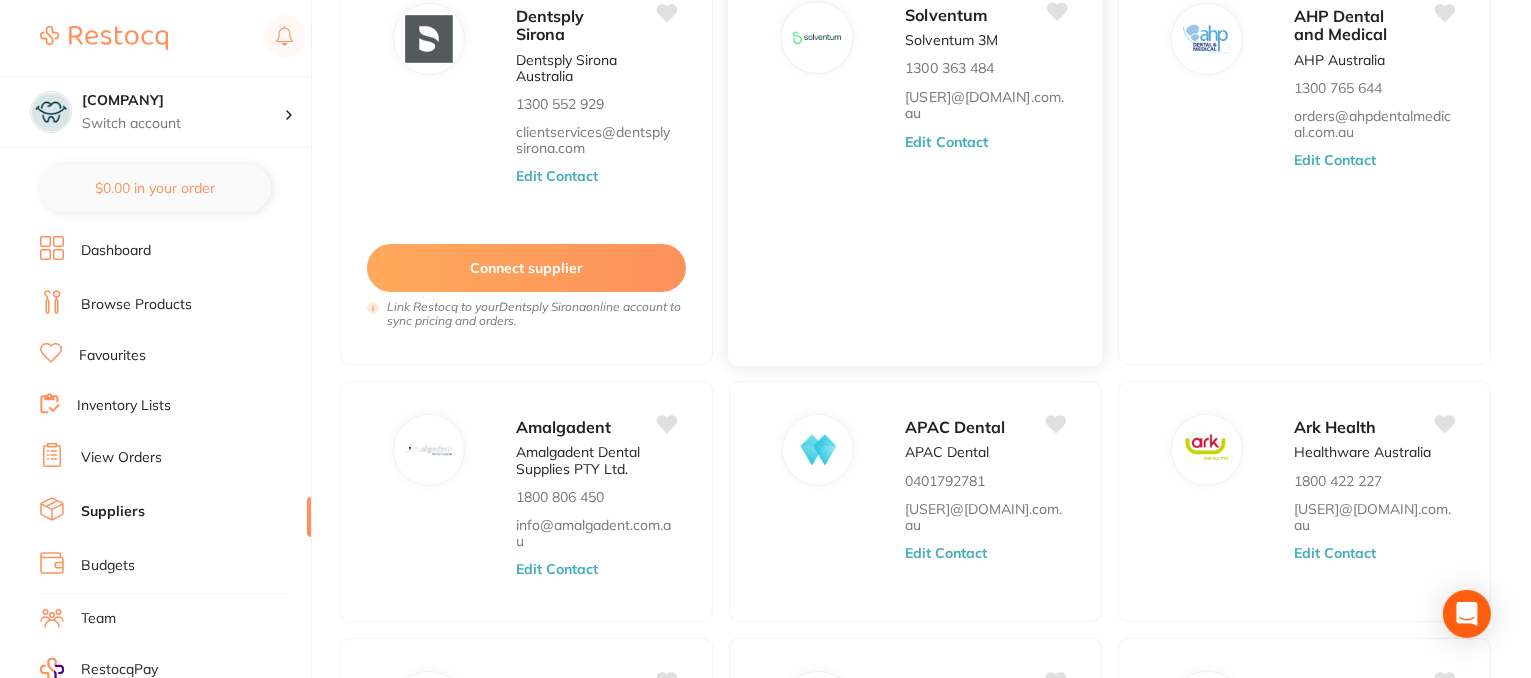 scroll, scrollTop: 200, scrollLeft: 0, axis: vertical 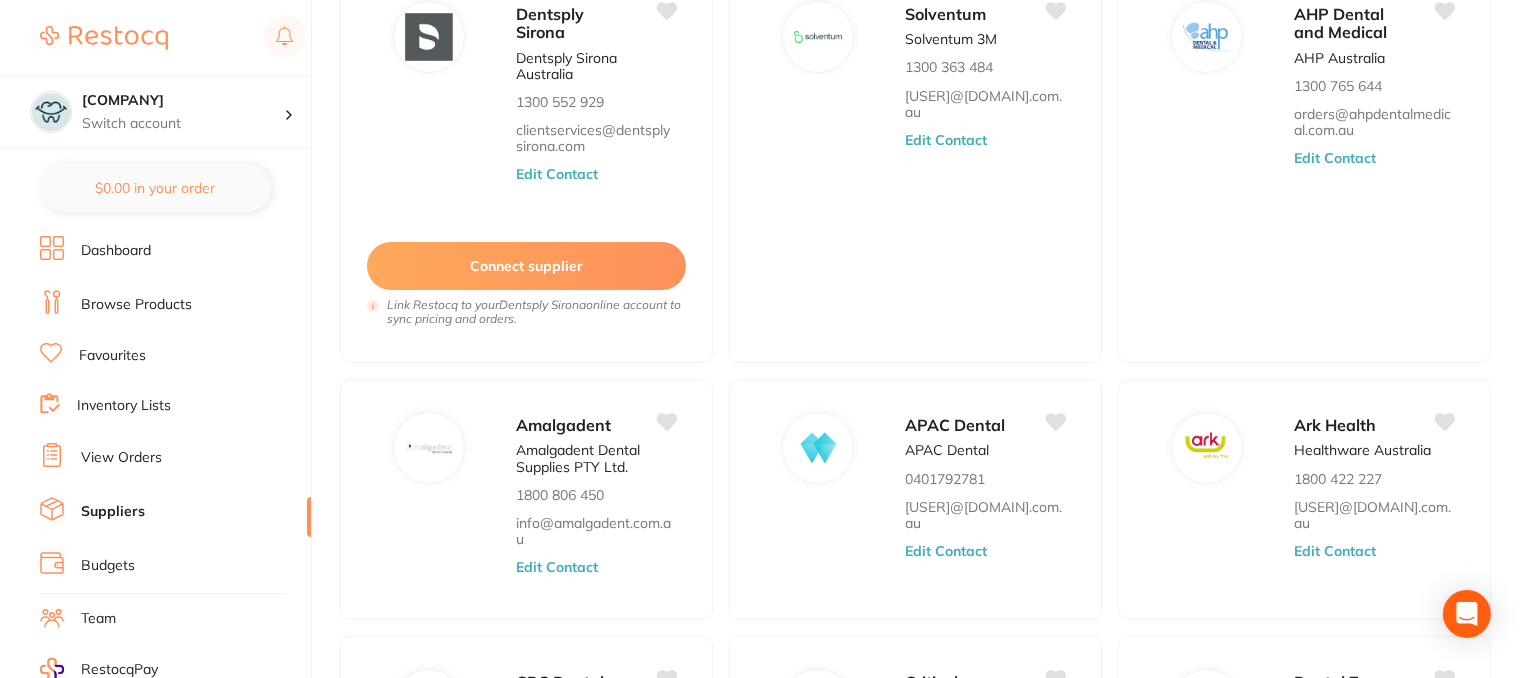 click on "Inventory Lists" at bounding box center [124, 406] 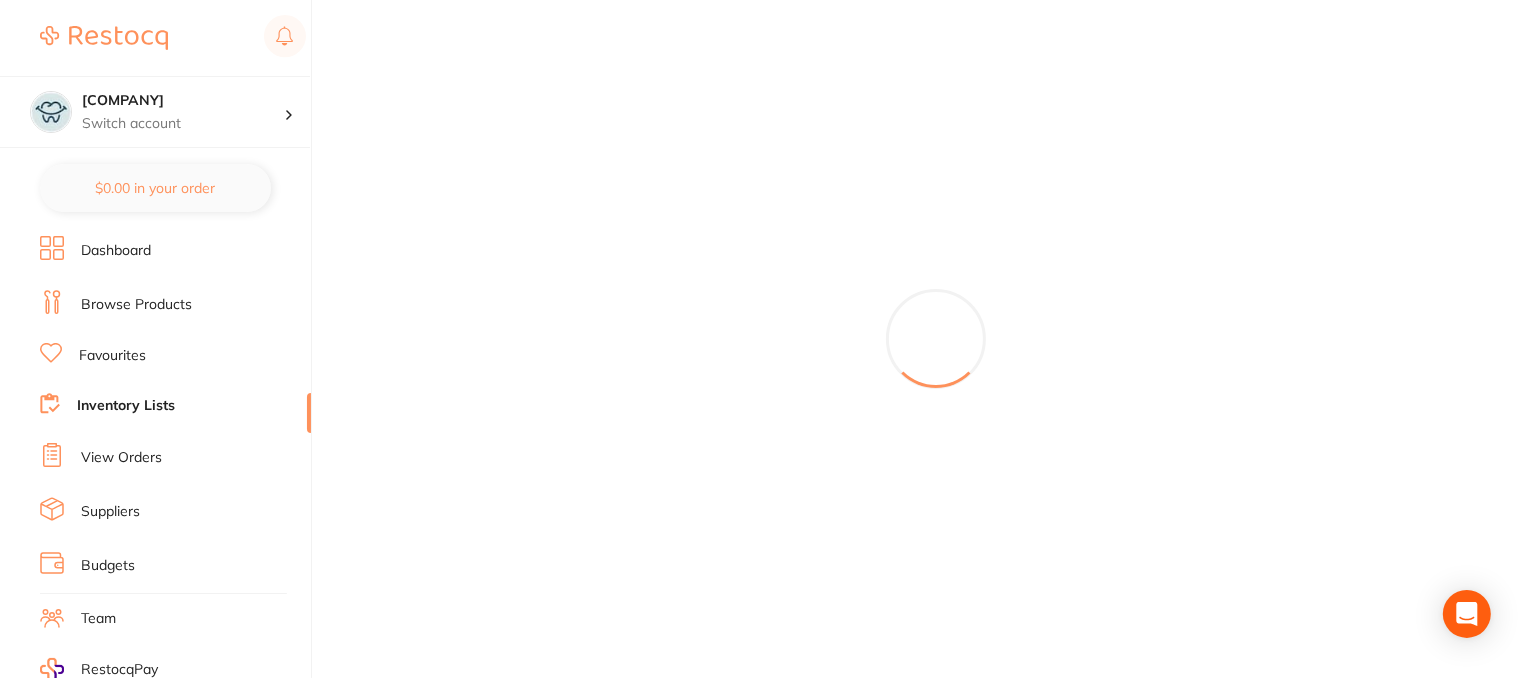 scroll, scrollTop: 0, scrollLeft: 0, axis: both 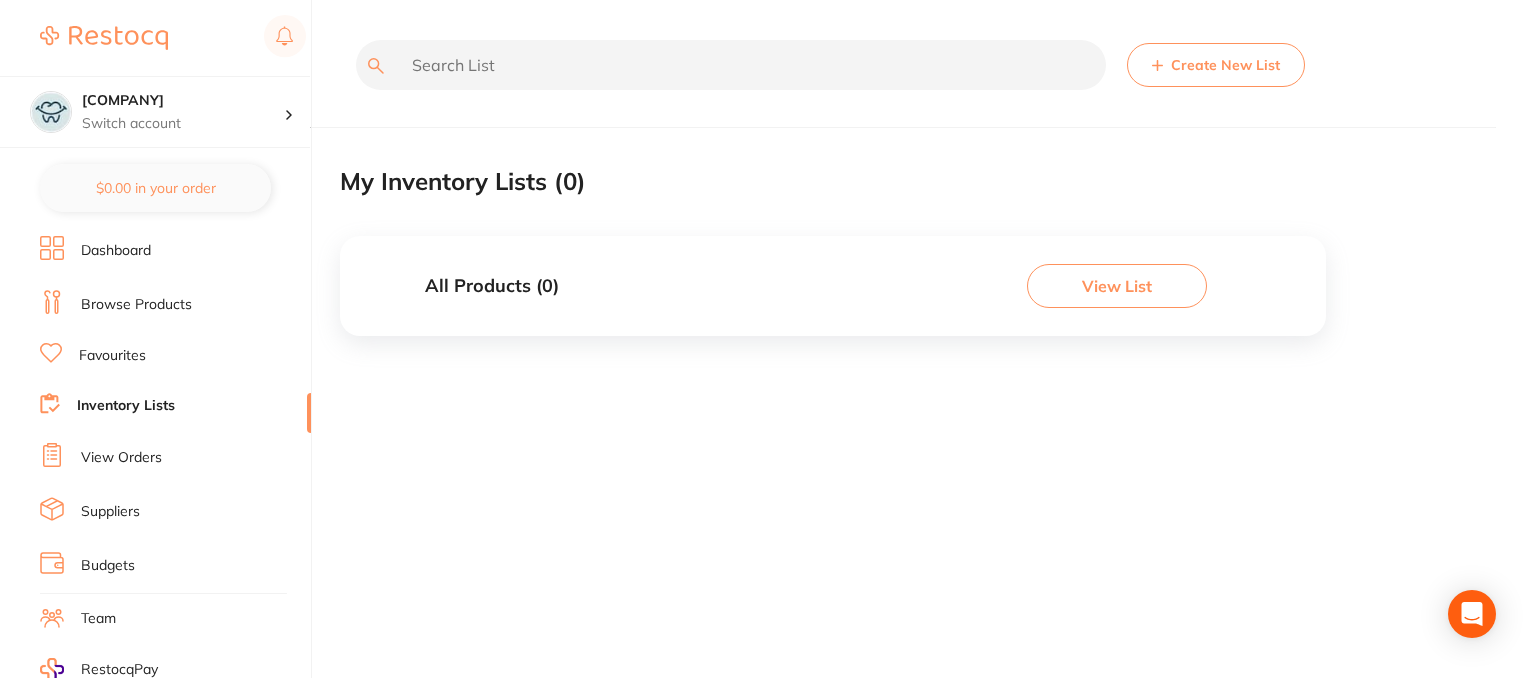 click on "Create New List" 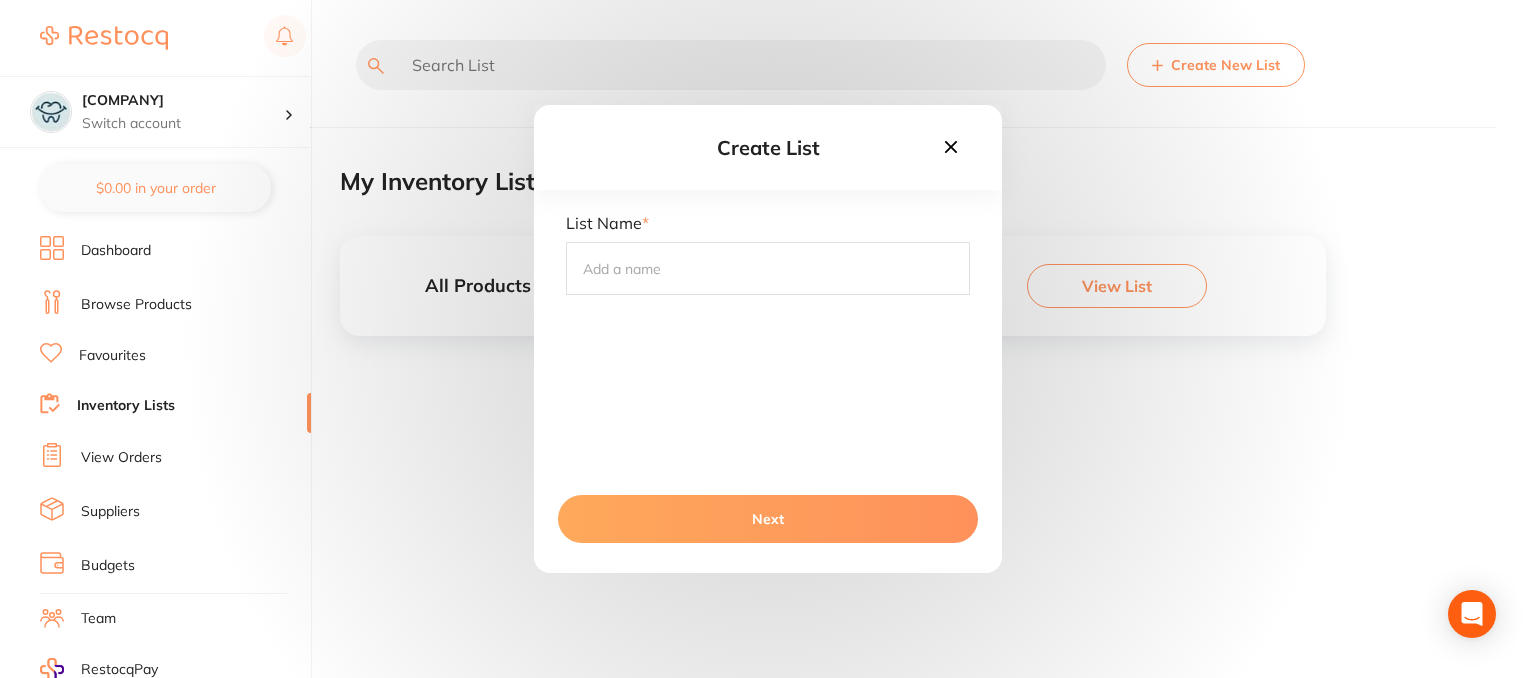 click at bounding box center [768, 268] 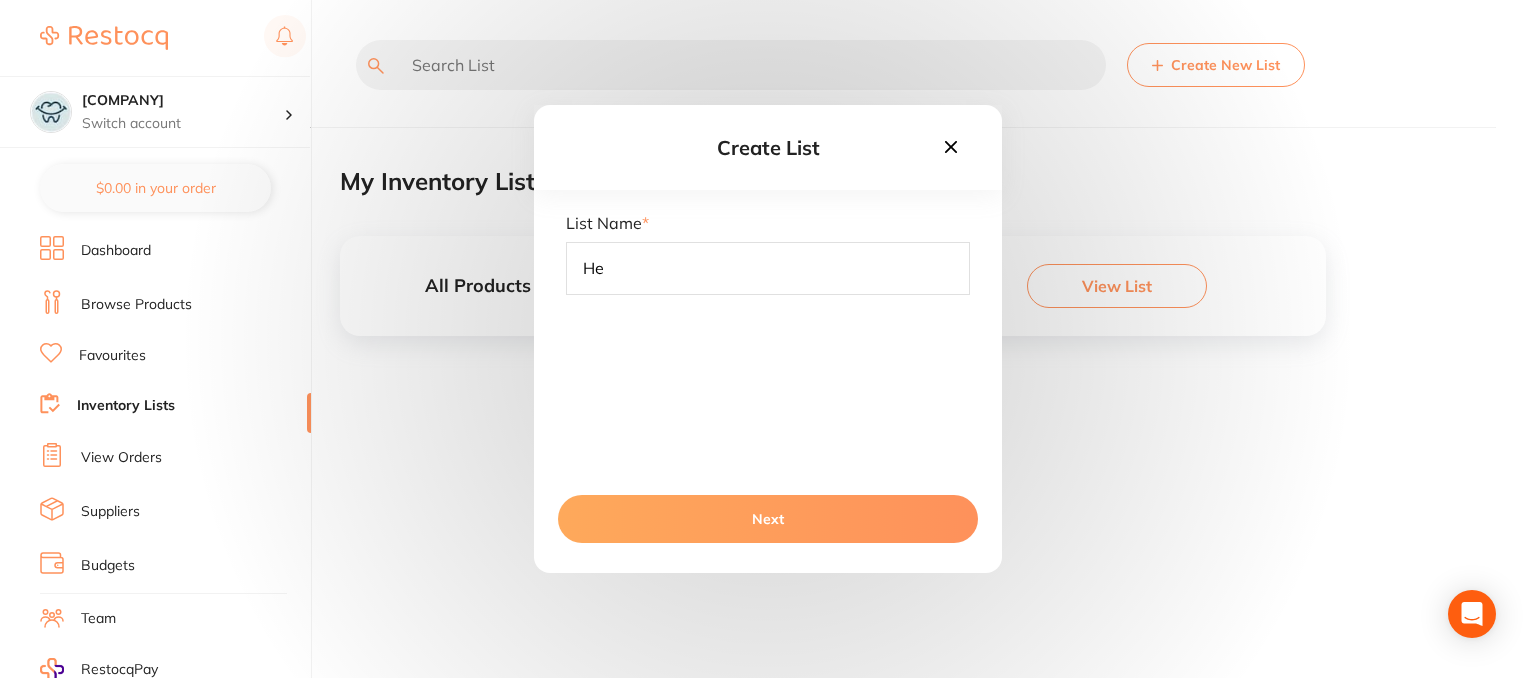 type on "H" 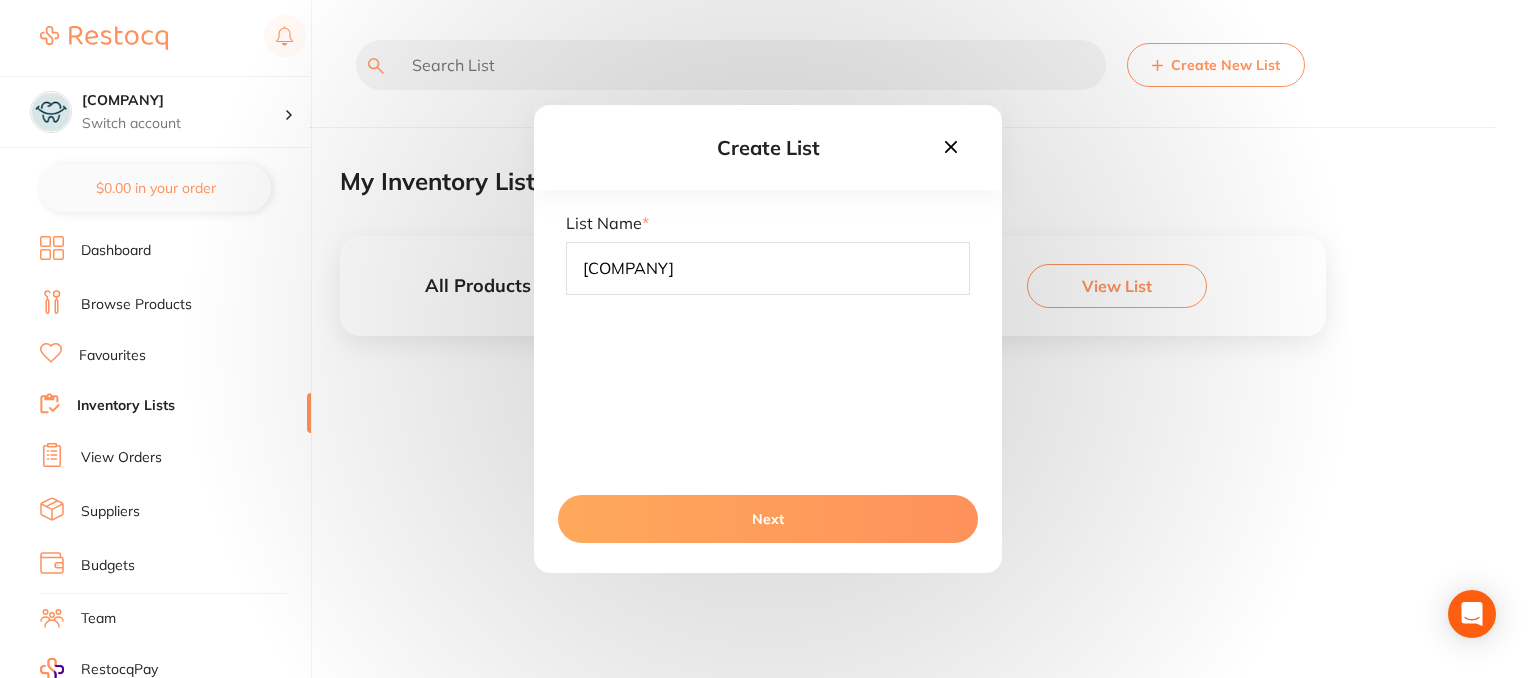 type on "[COMPANY]" 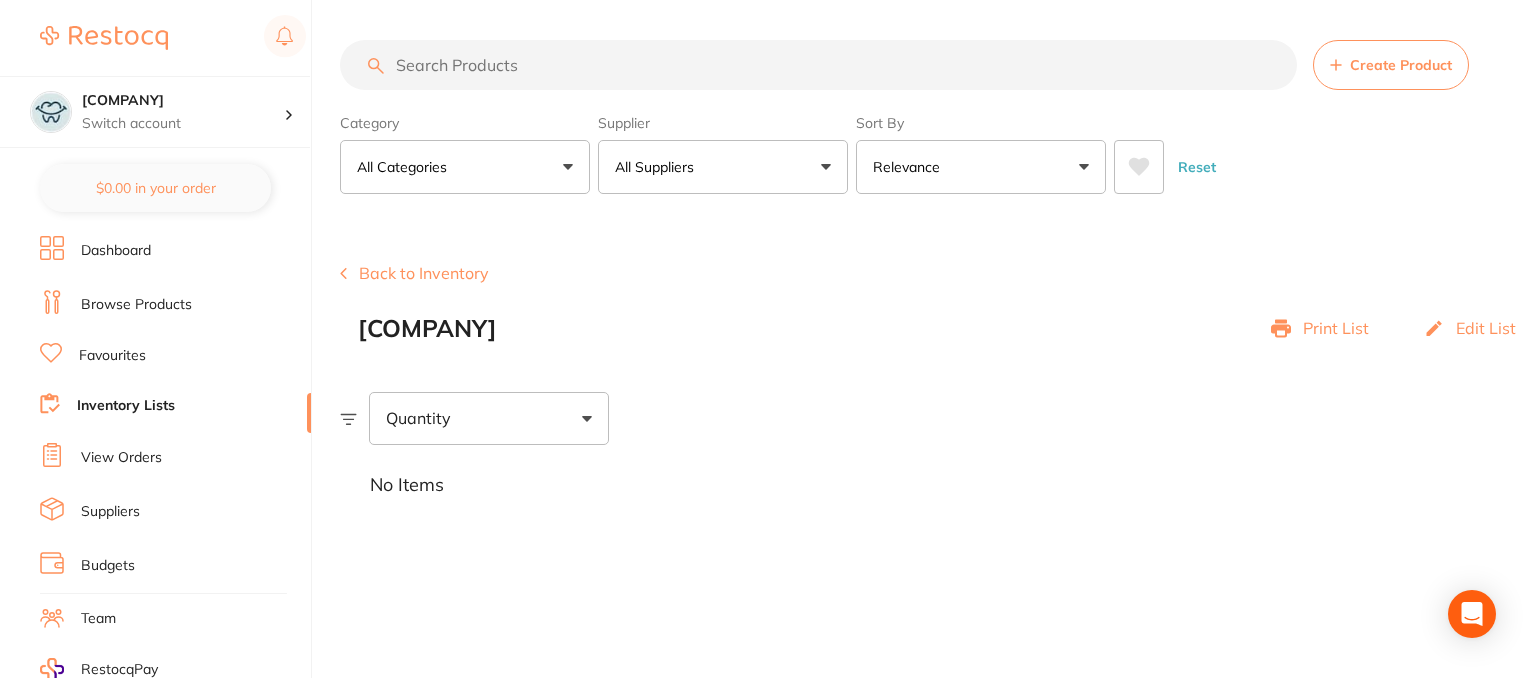 click on "Back to Inventory" at bounding box center (414, 273) 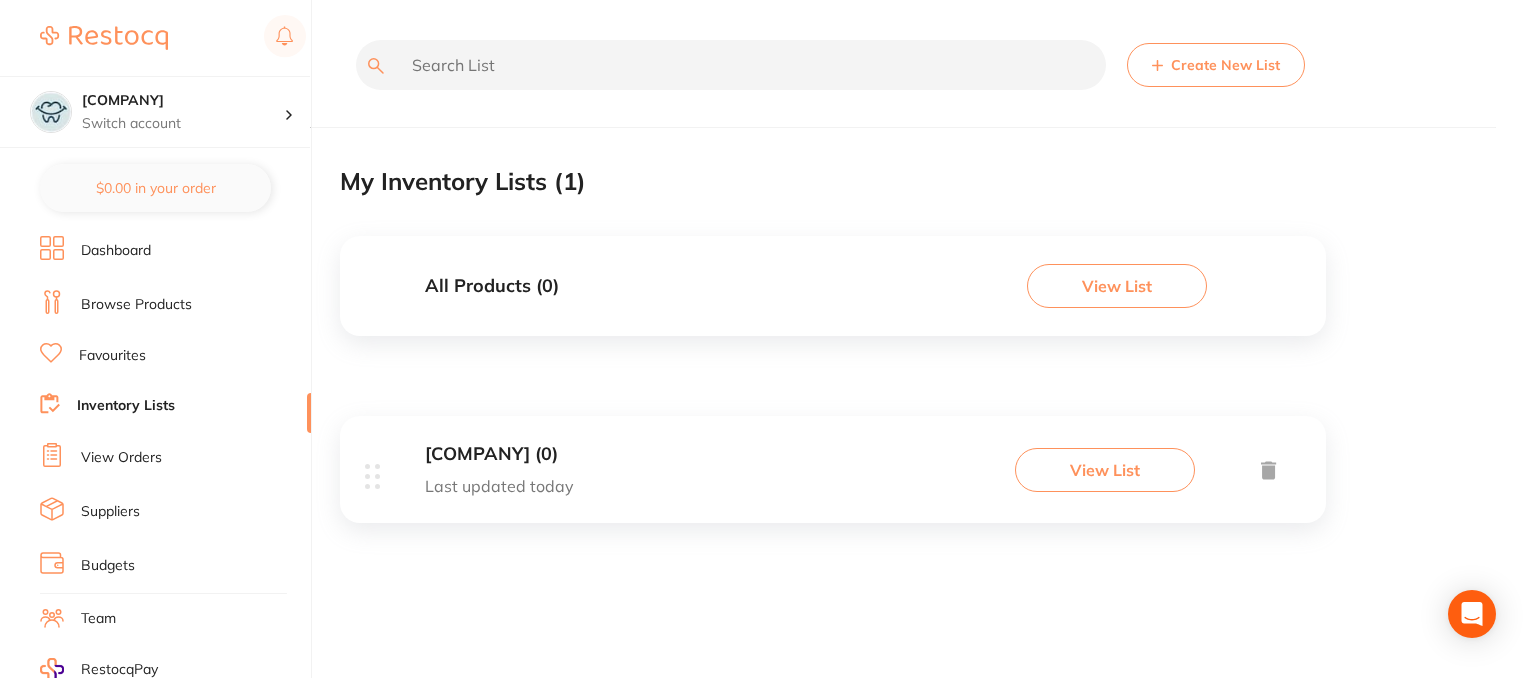 click on "Create New List" 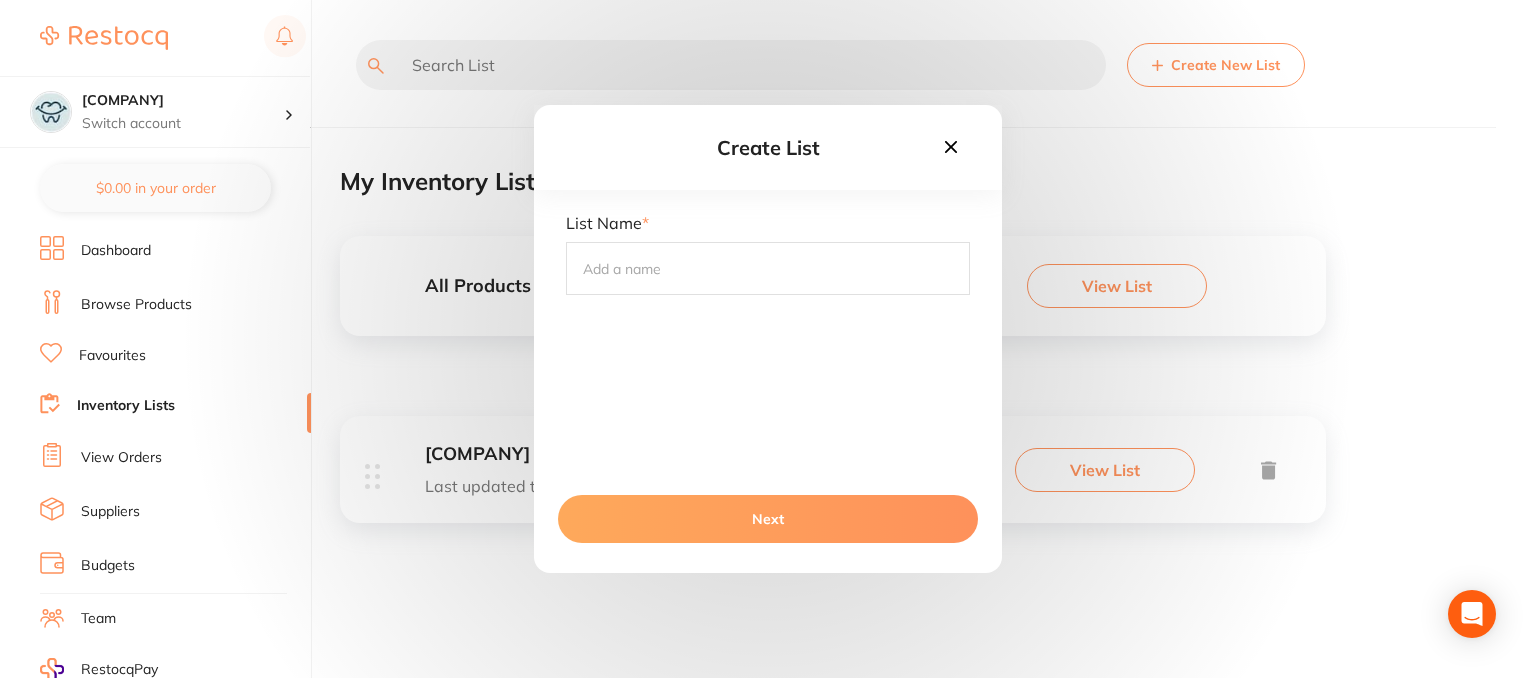 click at bounding box center [768, 268] 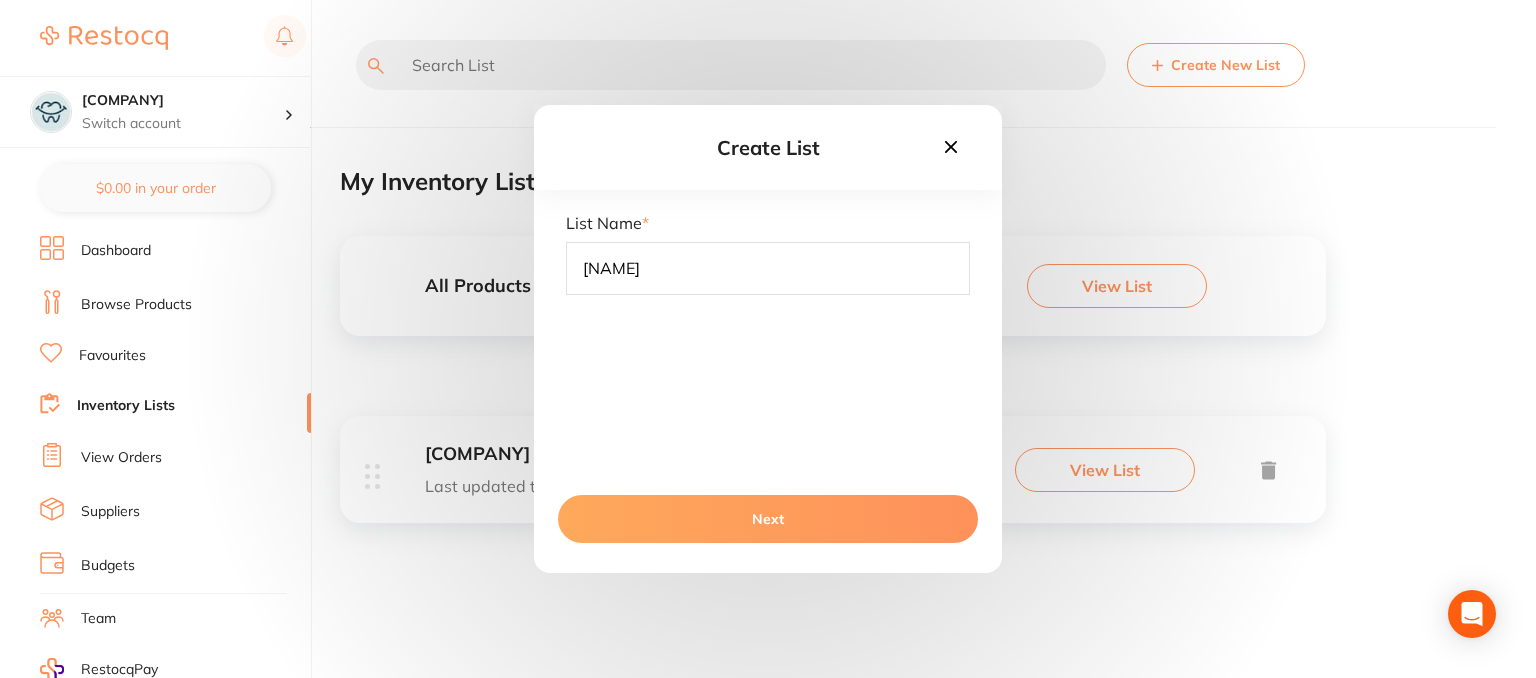 type on "[NAME]" 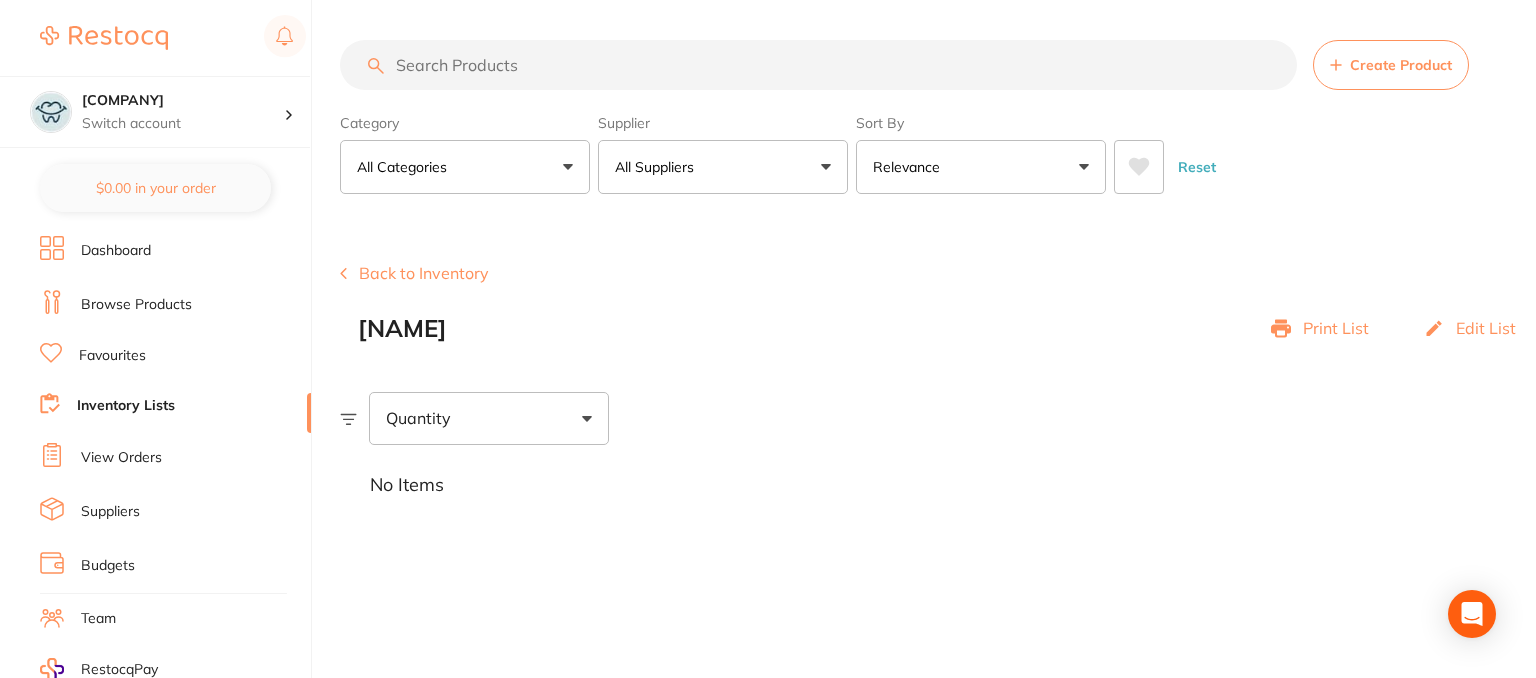 click on "Back to Inventory" at bounding box center (414, 273) 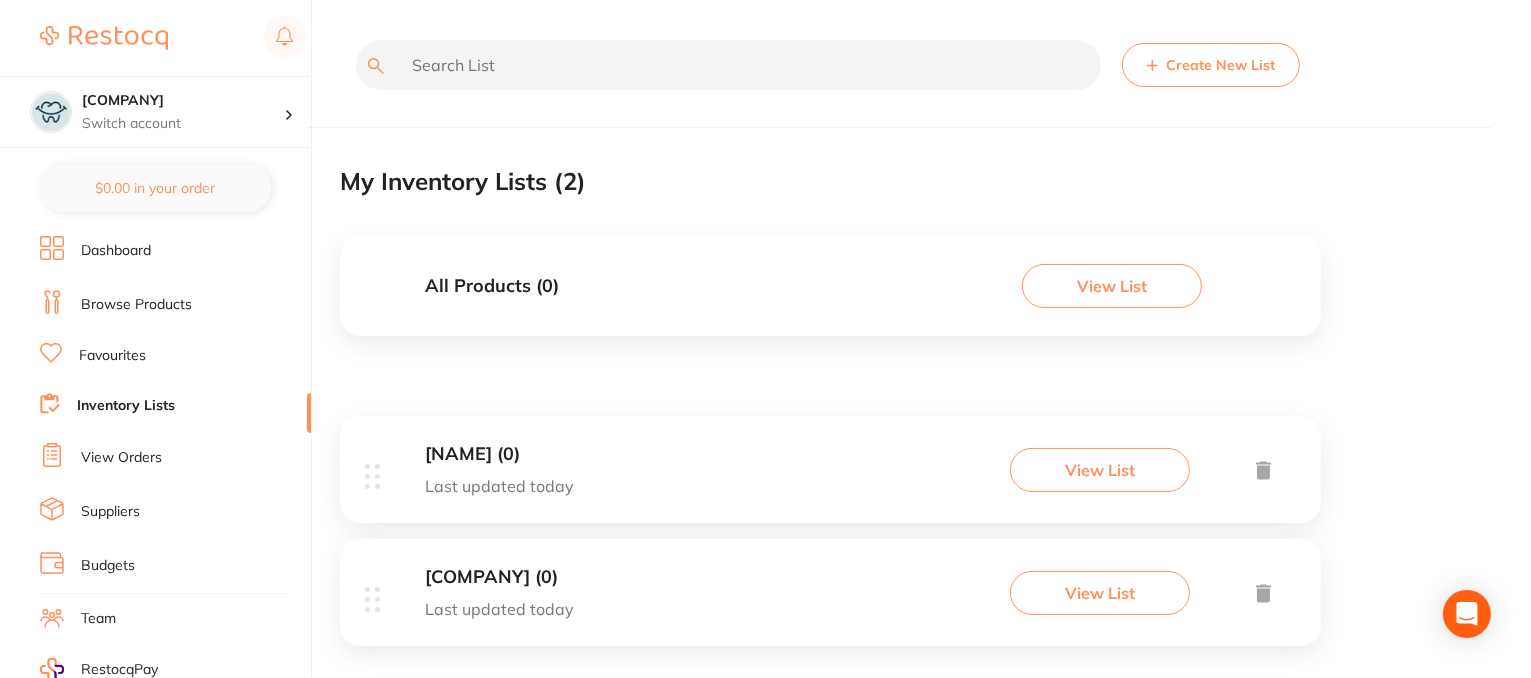click on "Browse Products" at bounding box center [136, 305] 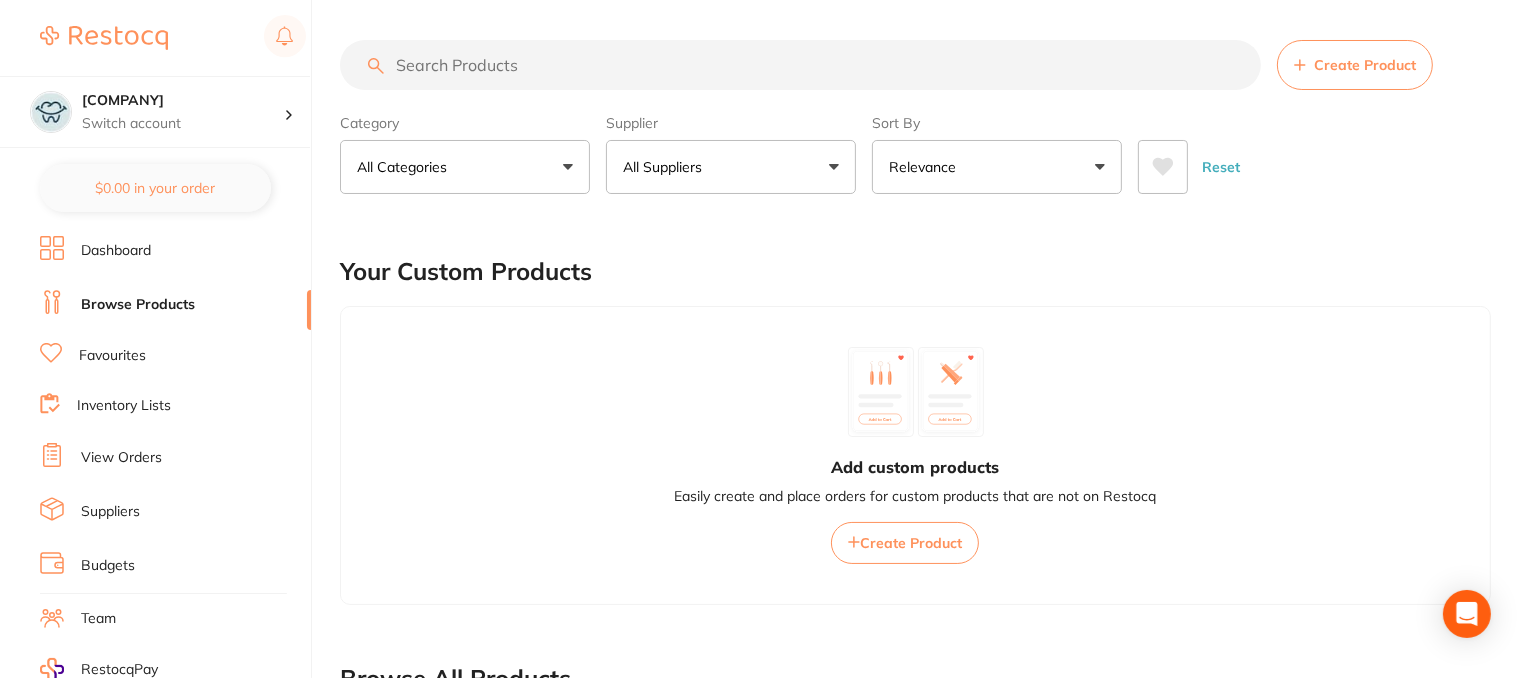 click on "All Suppliers" at bounding box center (731, 167) 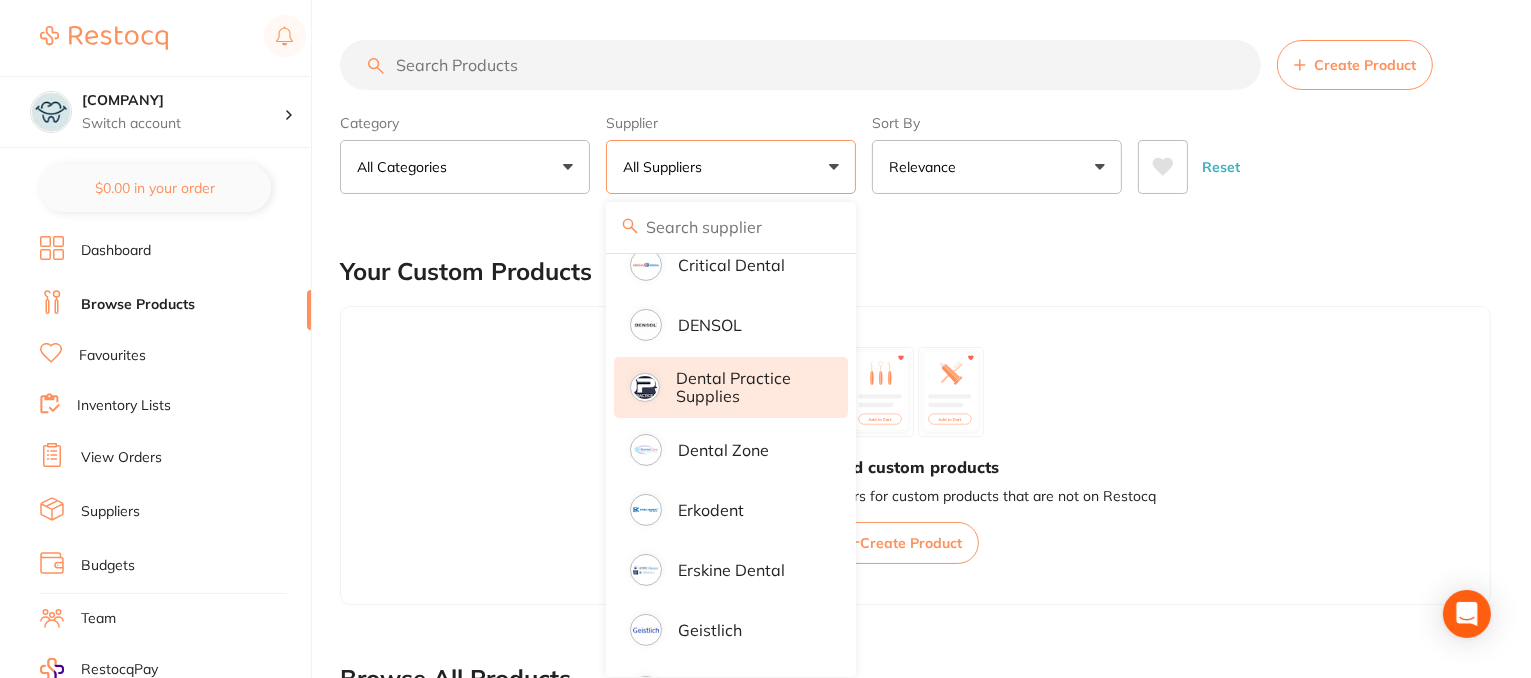 scroll, scrollTop: 100, scrollLeft: 0, axis: vertical 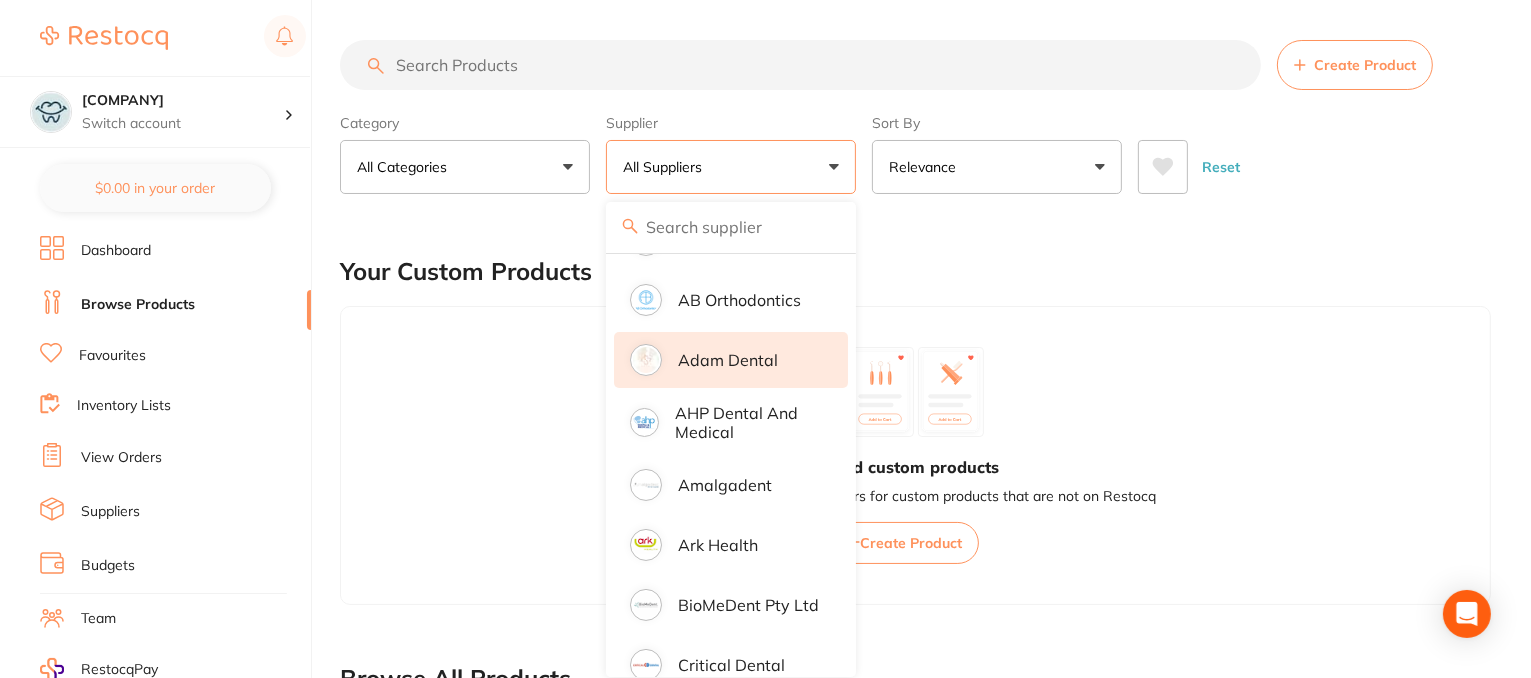 click on "Adam Dental" at bounding box center (731, 360) 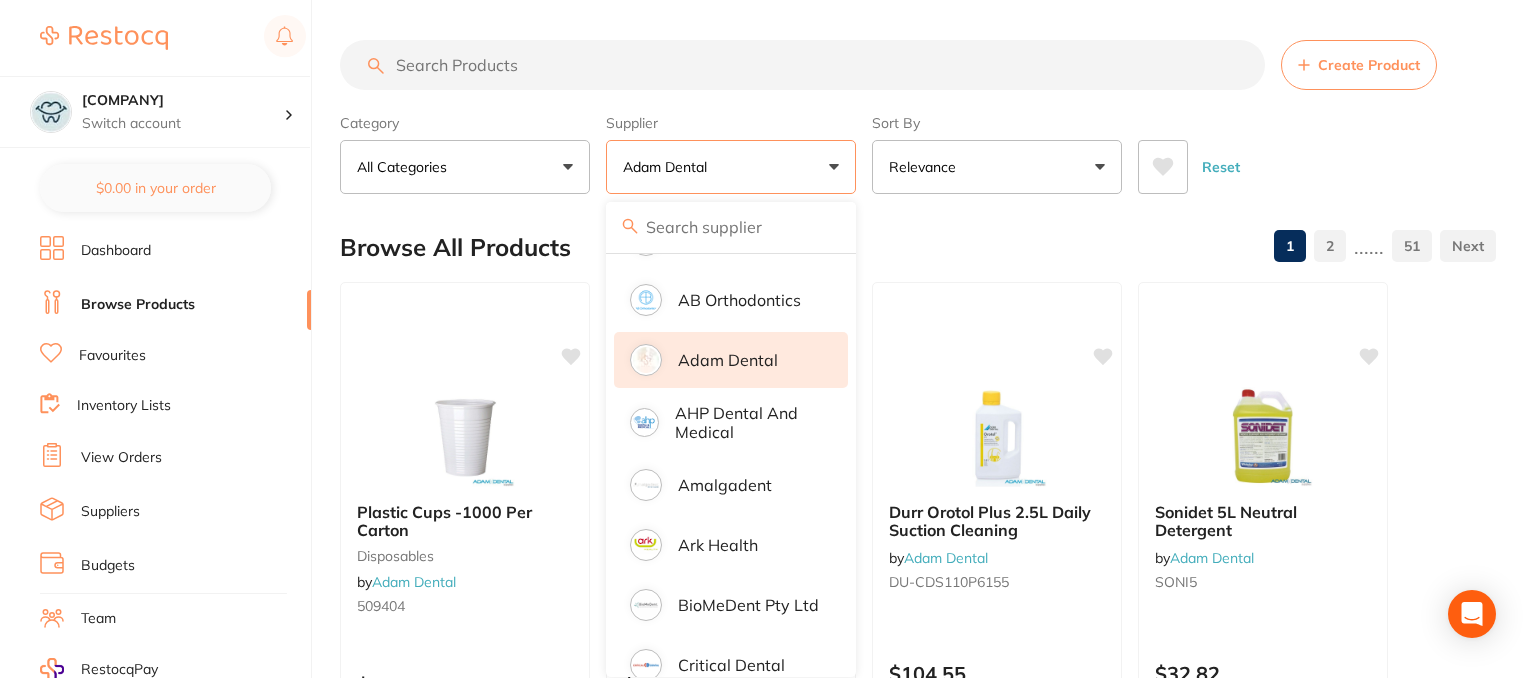 click on "Adam Dental" at bounding box center (731, 167) 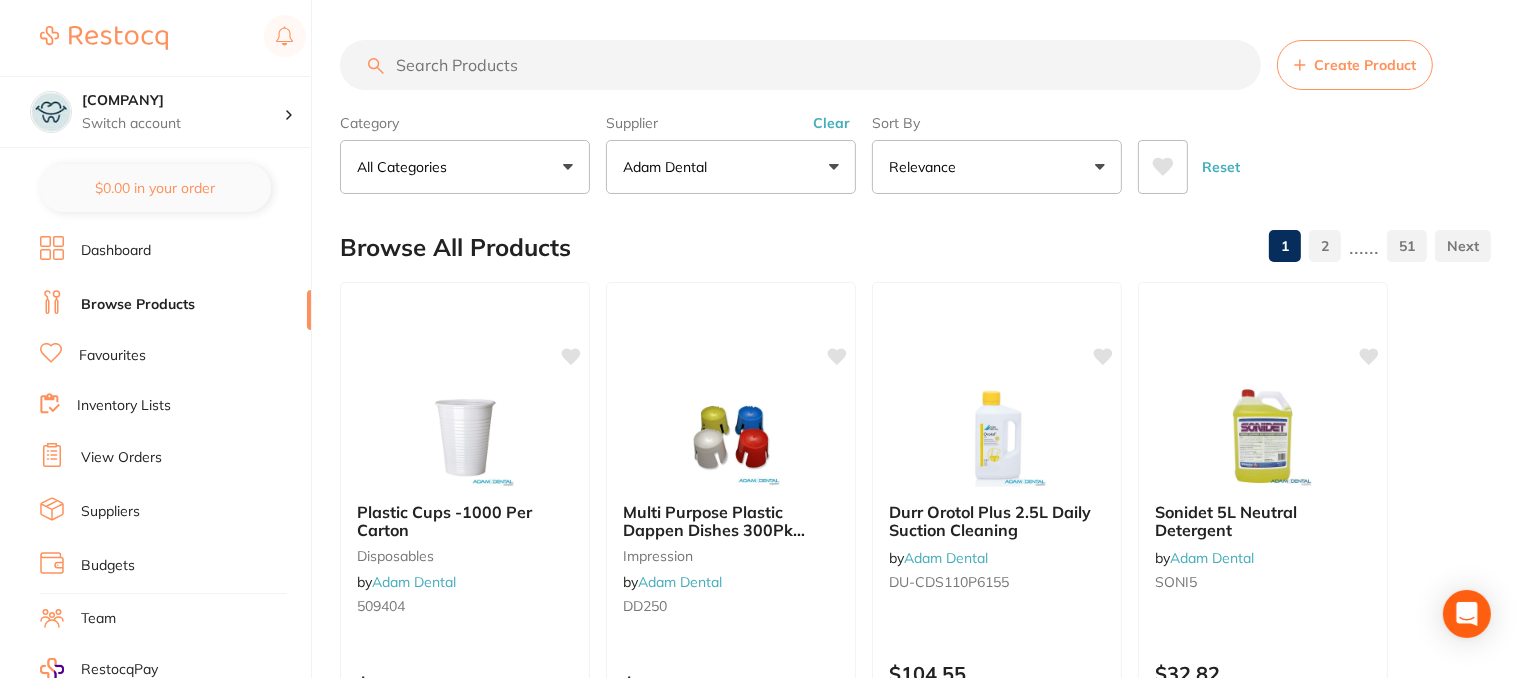 click on "Adam Dental" at bounding box center (731, 167) 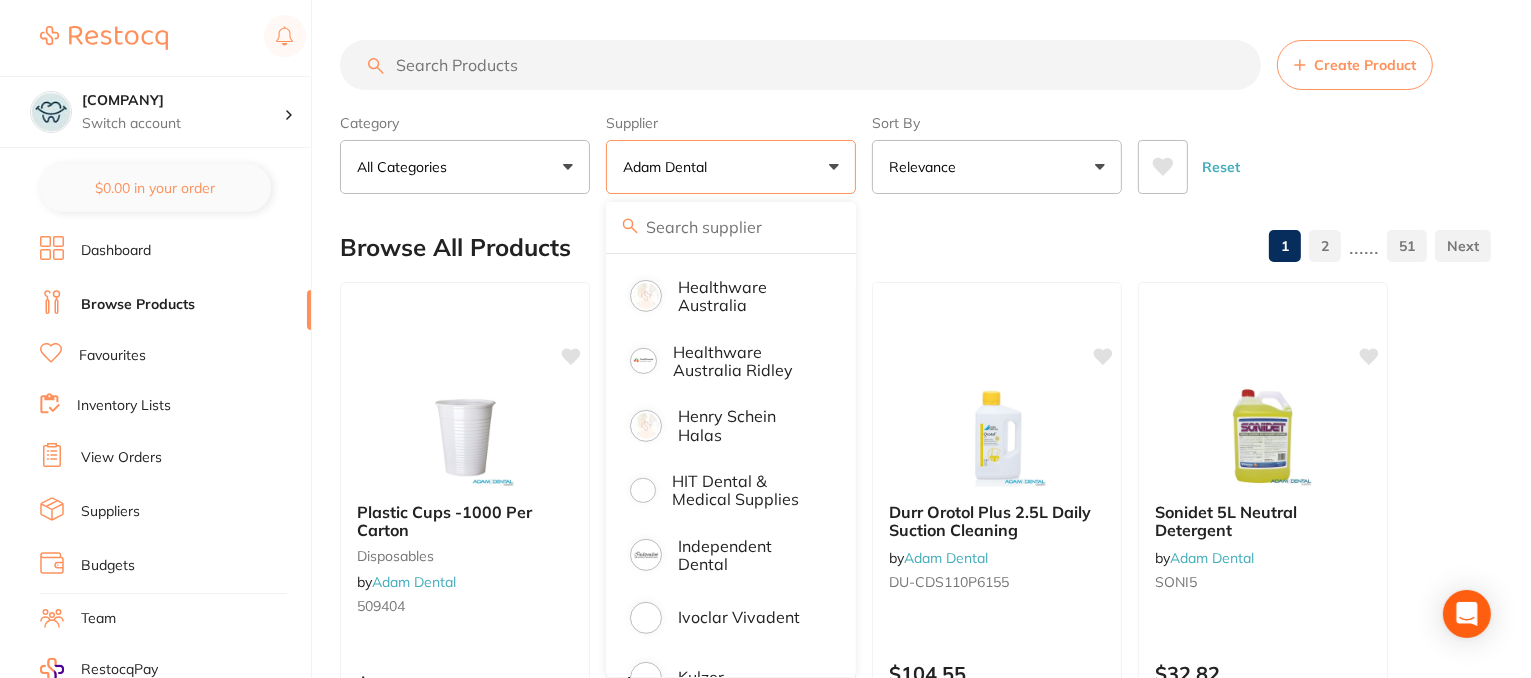 scroll, scrollTop: 900, scrollLeft: 0, axis: vertical 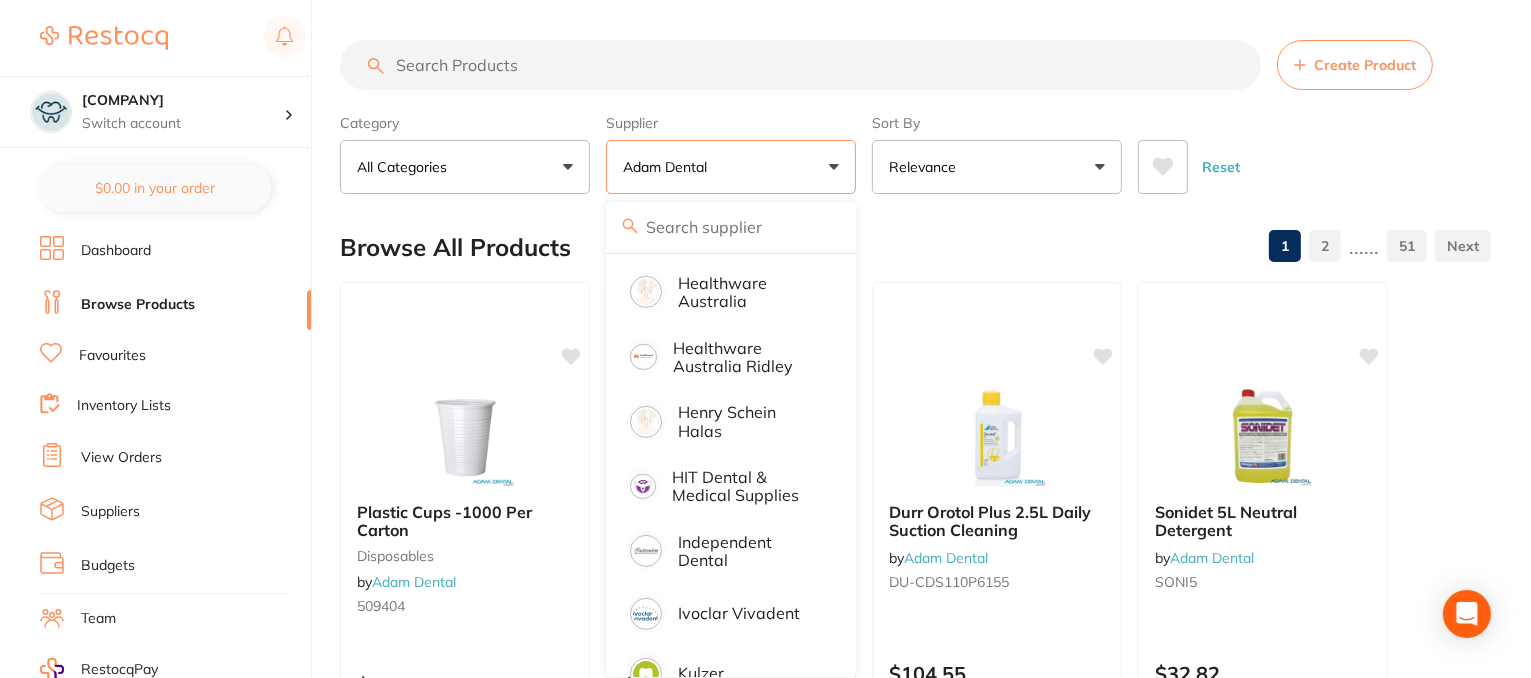 click on "Henry Schein Halas" at bounding box center [749, 421] 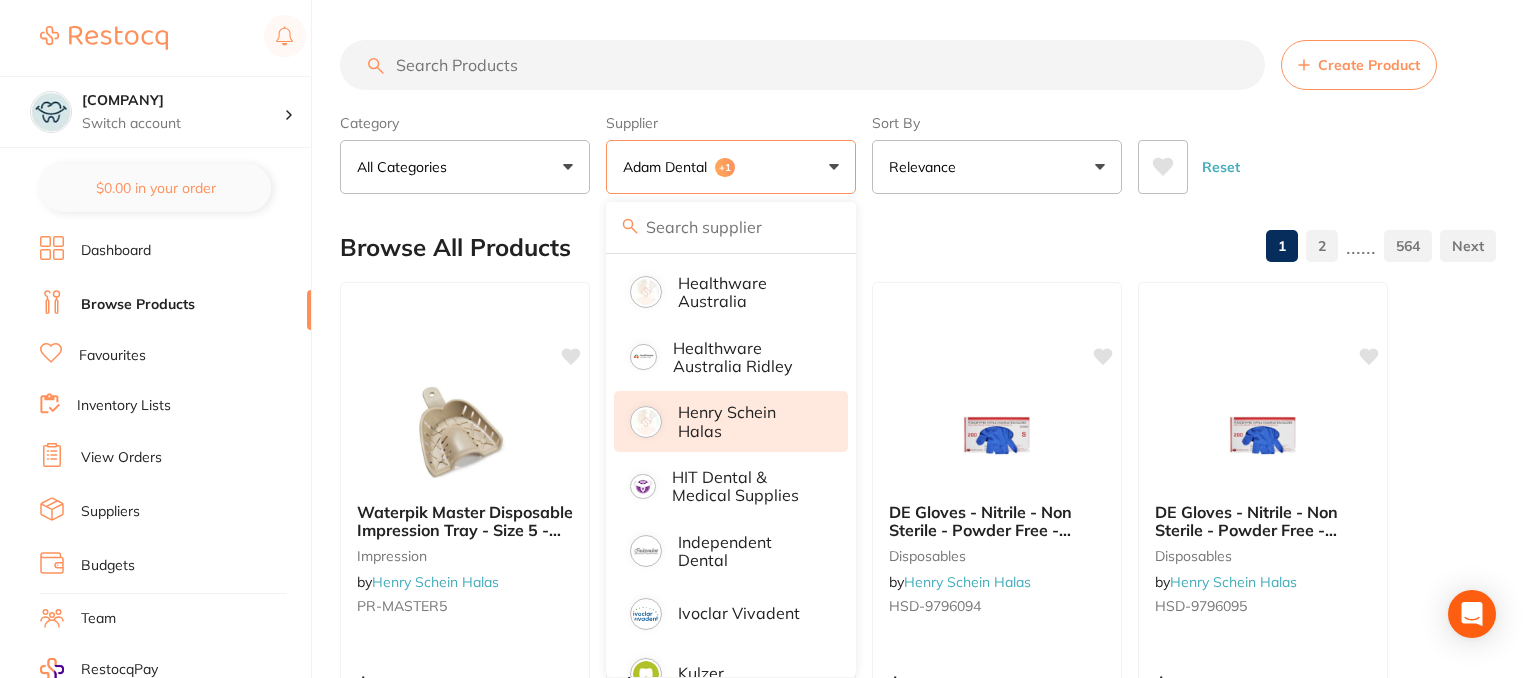 click at bounding box center [802, 65] 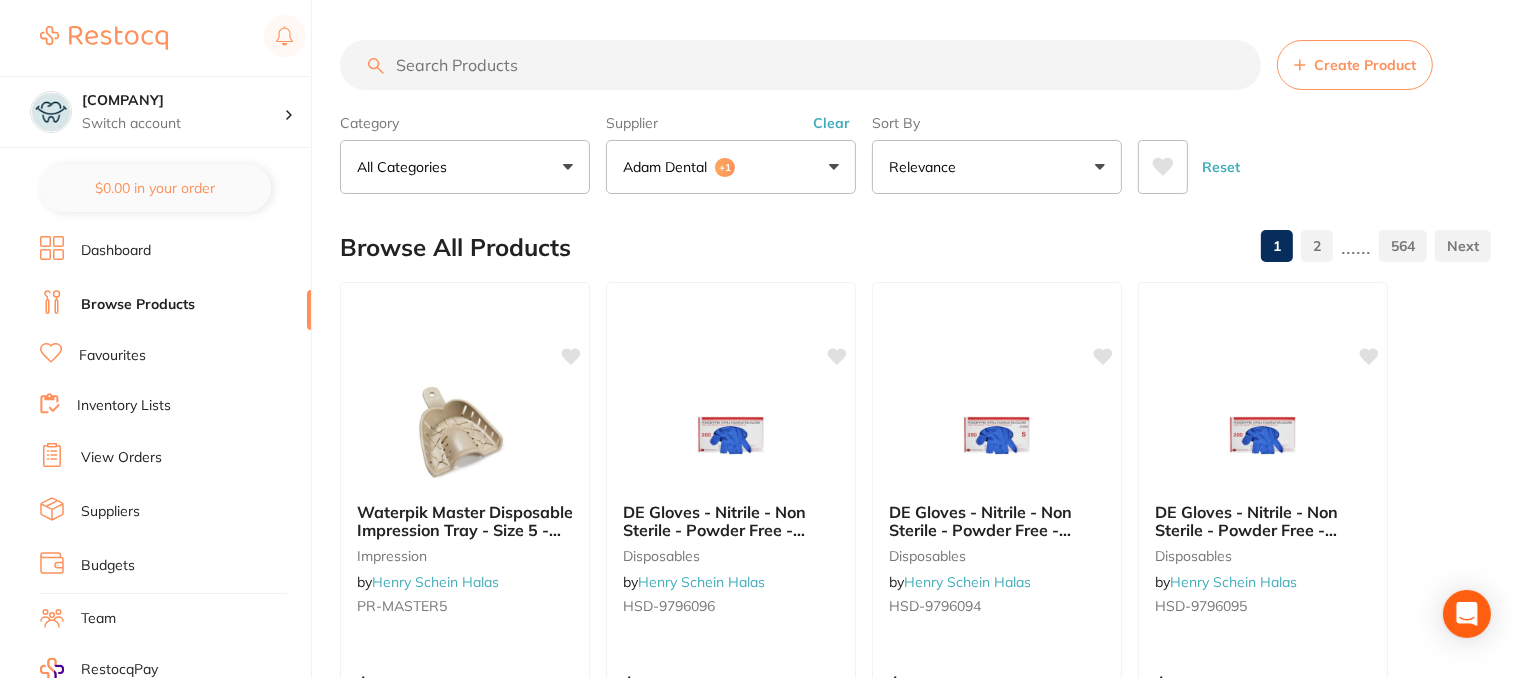click at bounding box center [800, 65] 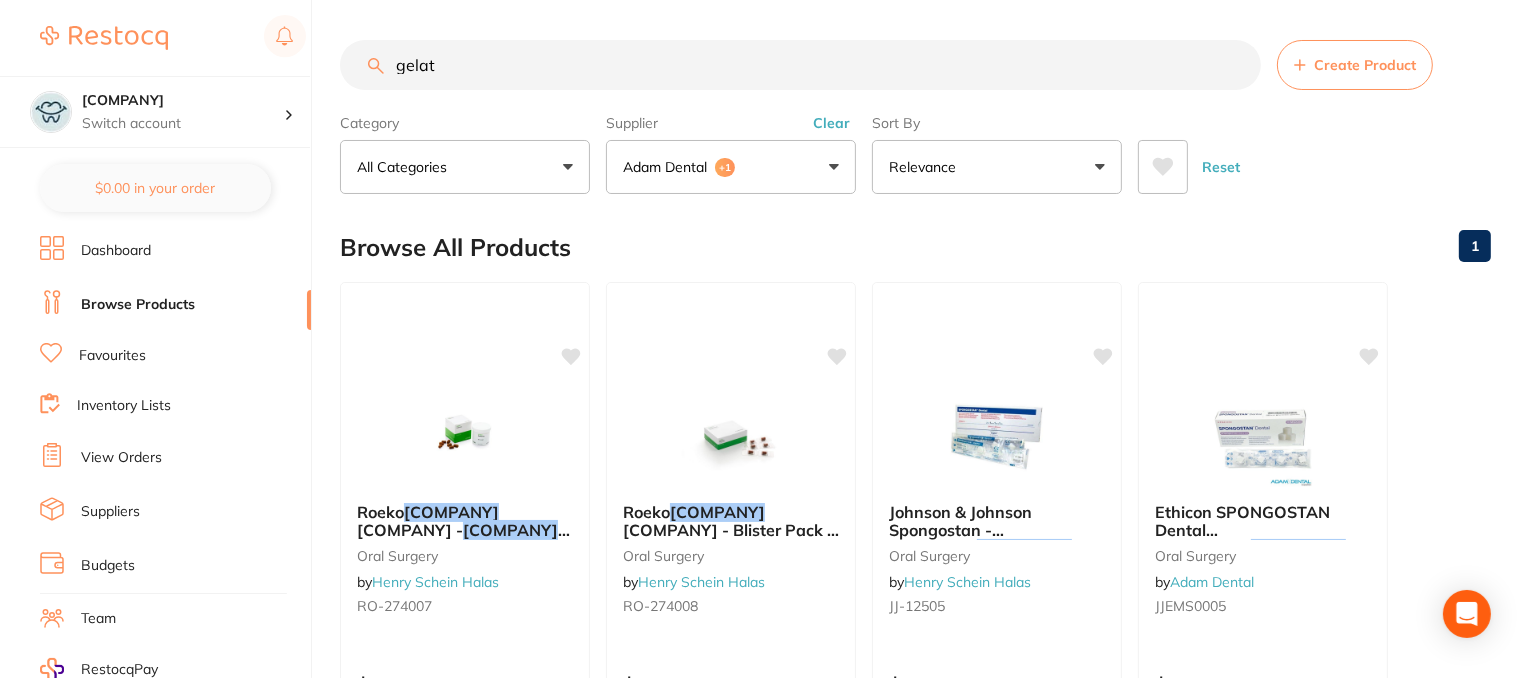 scroll, scrollTop: 142, scrollLeft: 0, axis: vertical 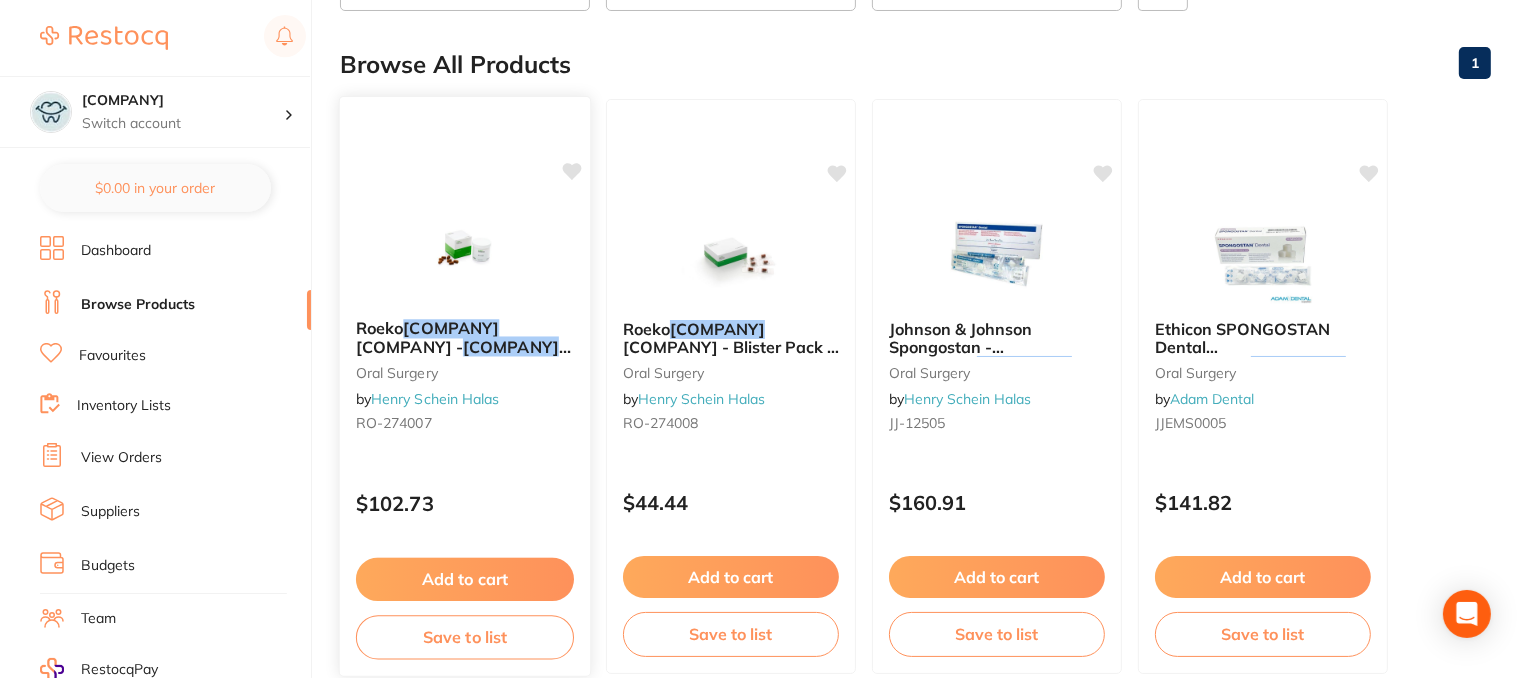 type on "gelat" 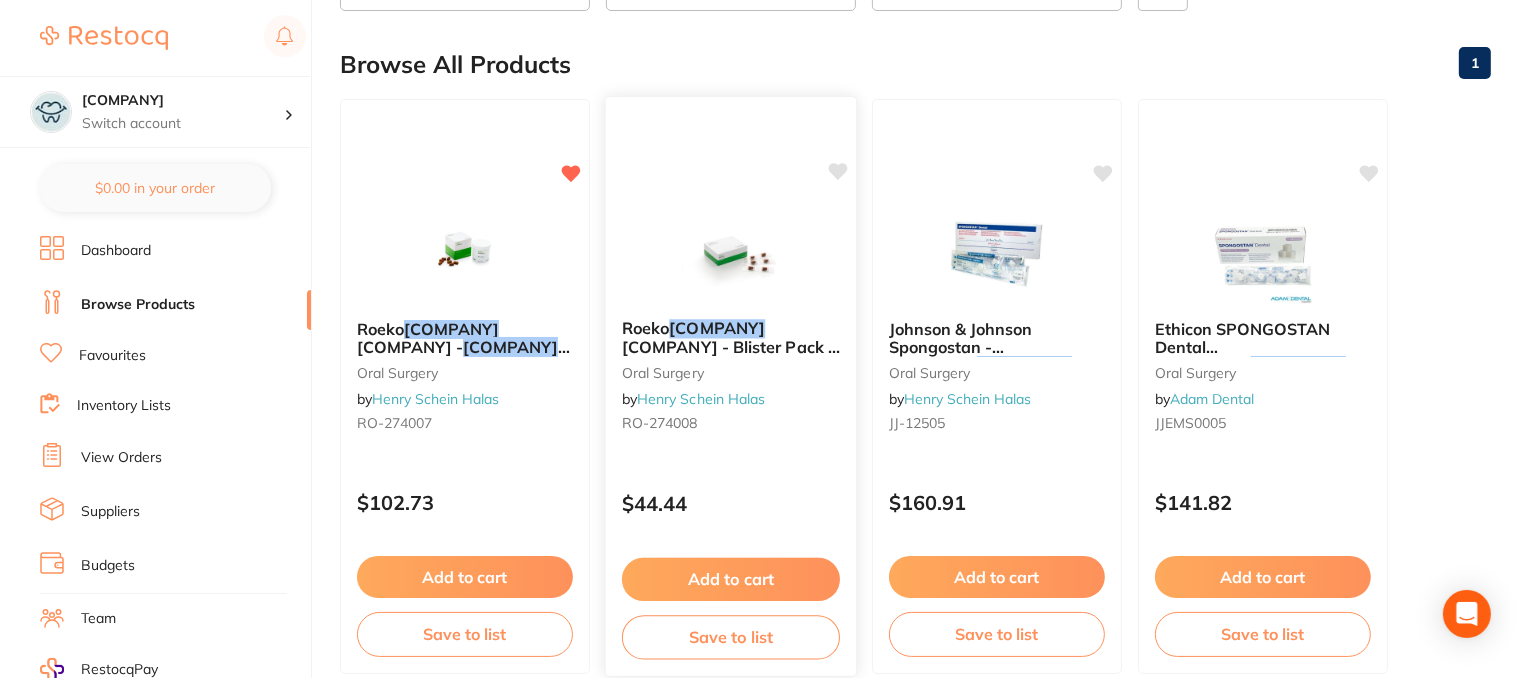 click 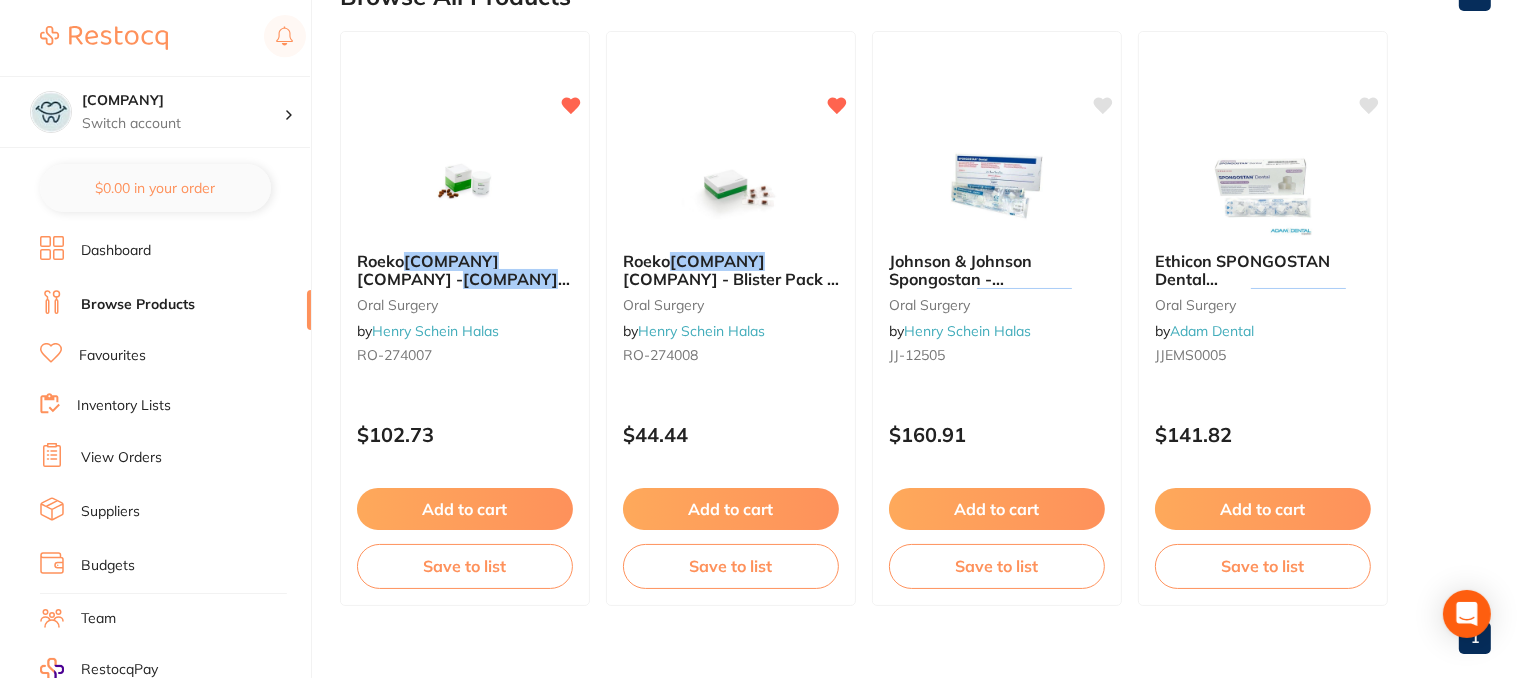 scroll, scrollTop: 283, scrollLeft: 0, axis: vertical 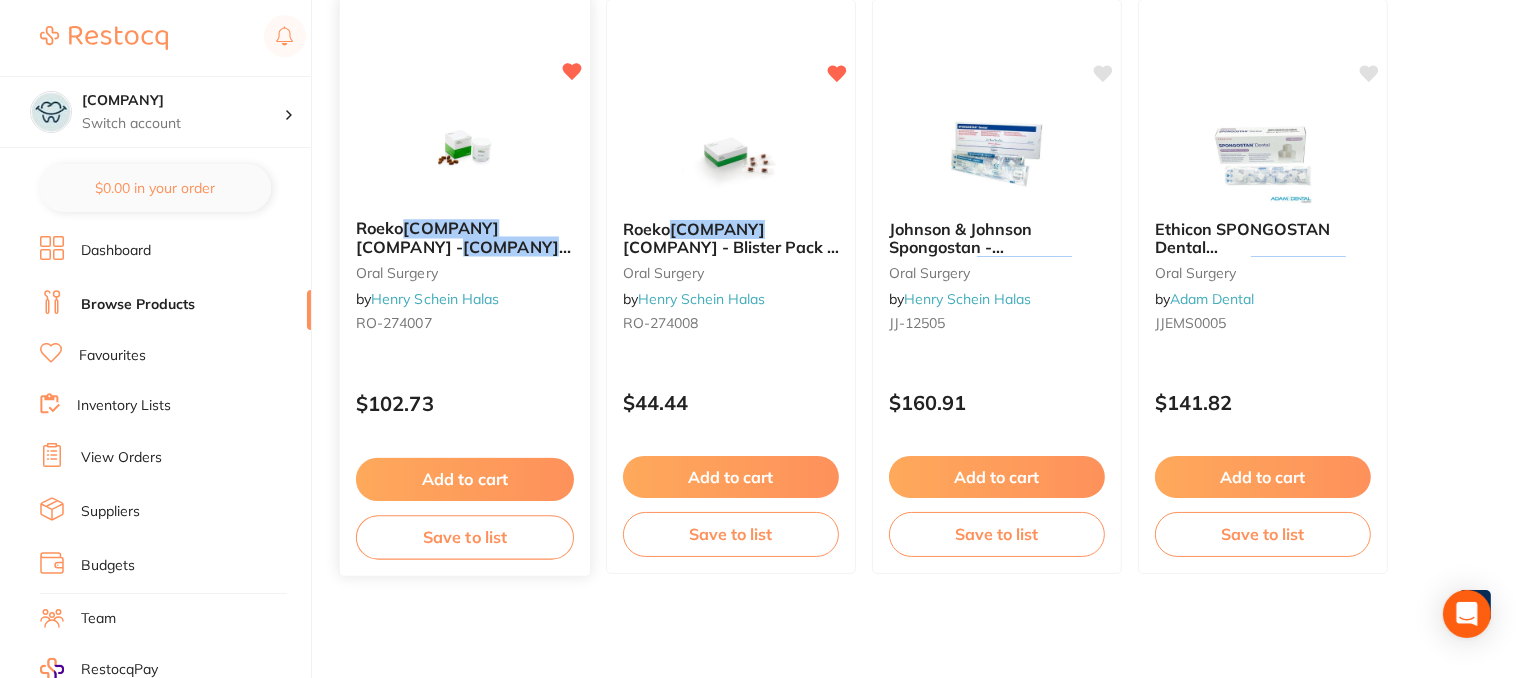 click on "Save to list" at bounding box center [465, 537] 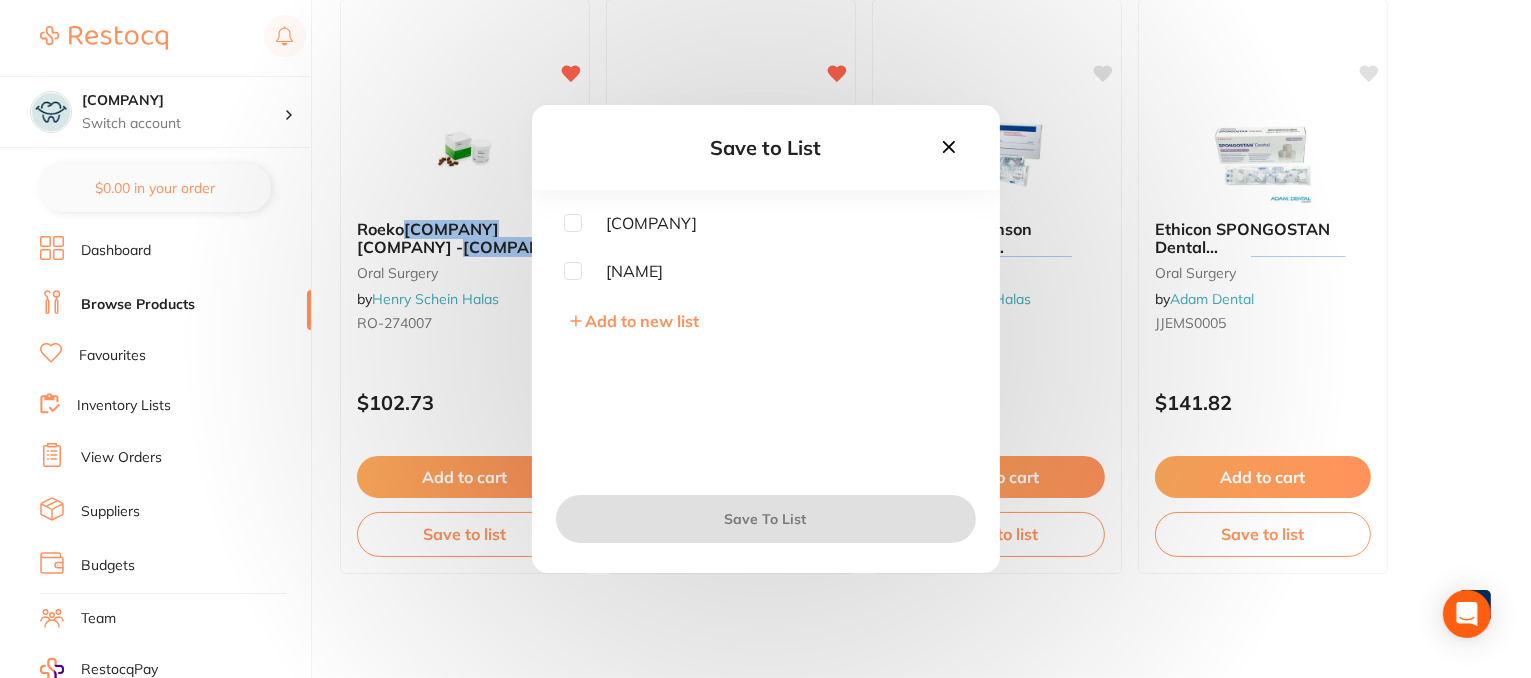 click at bounding box center [573, 223] 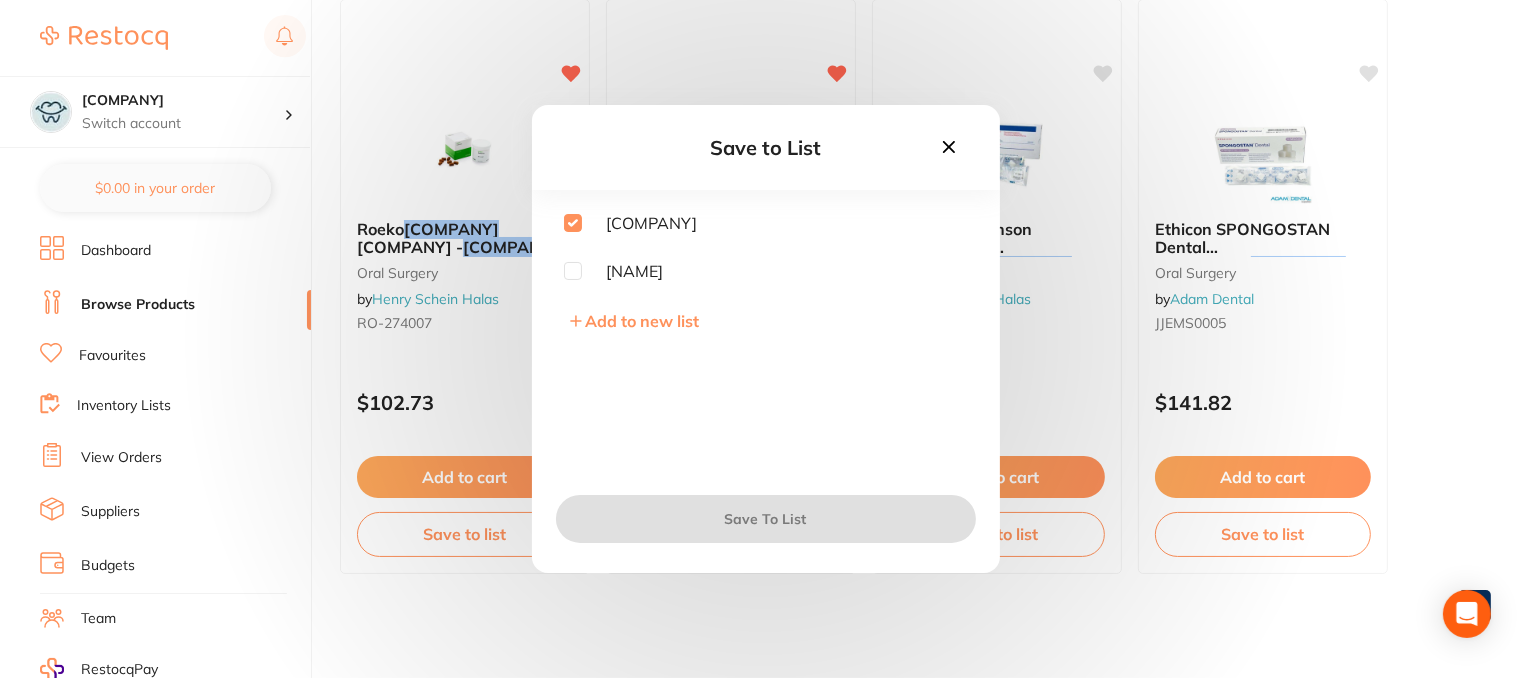 checkbox on "true" 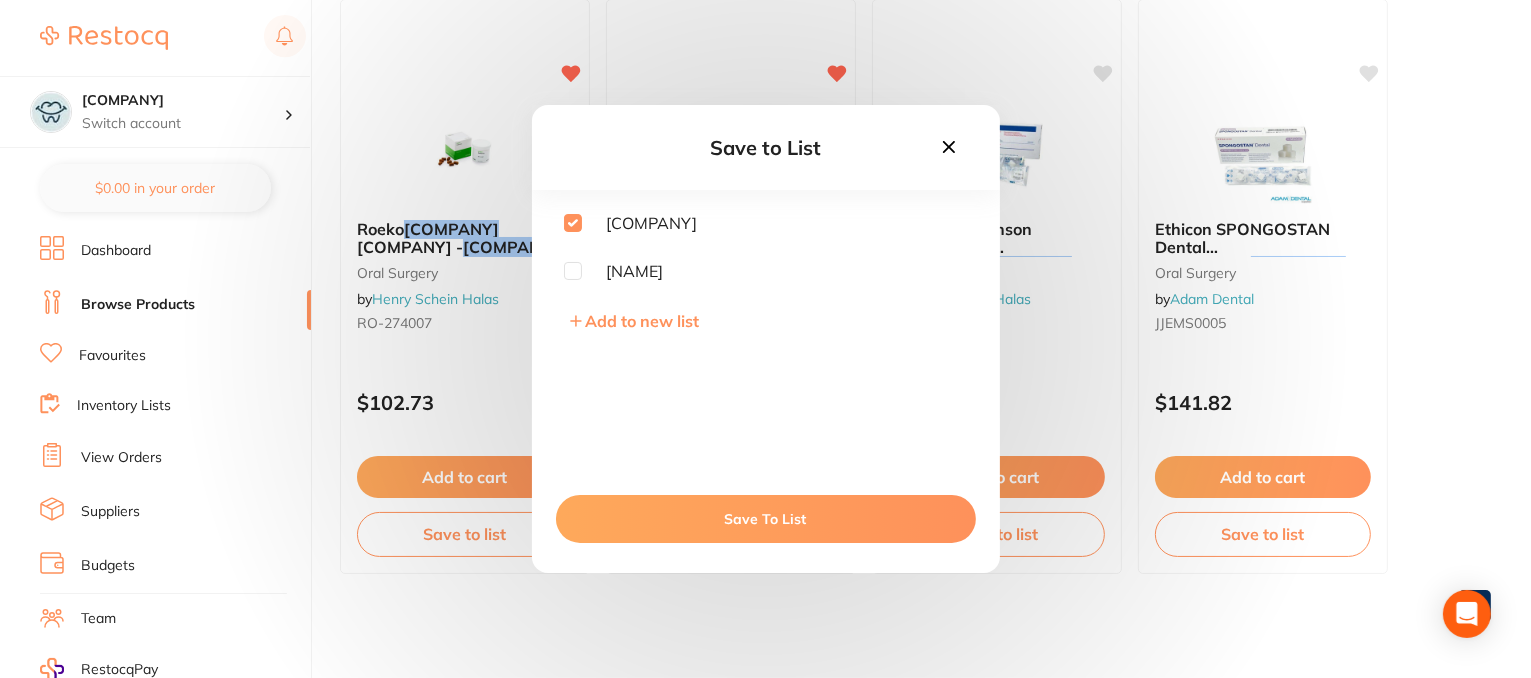 click on "Save To List" at bounding box center (766, 519) 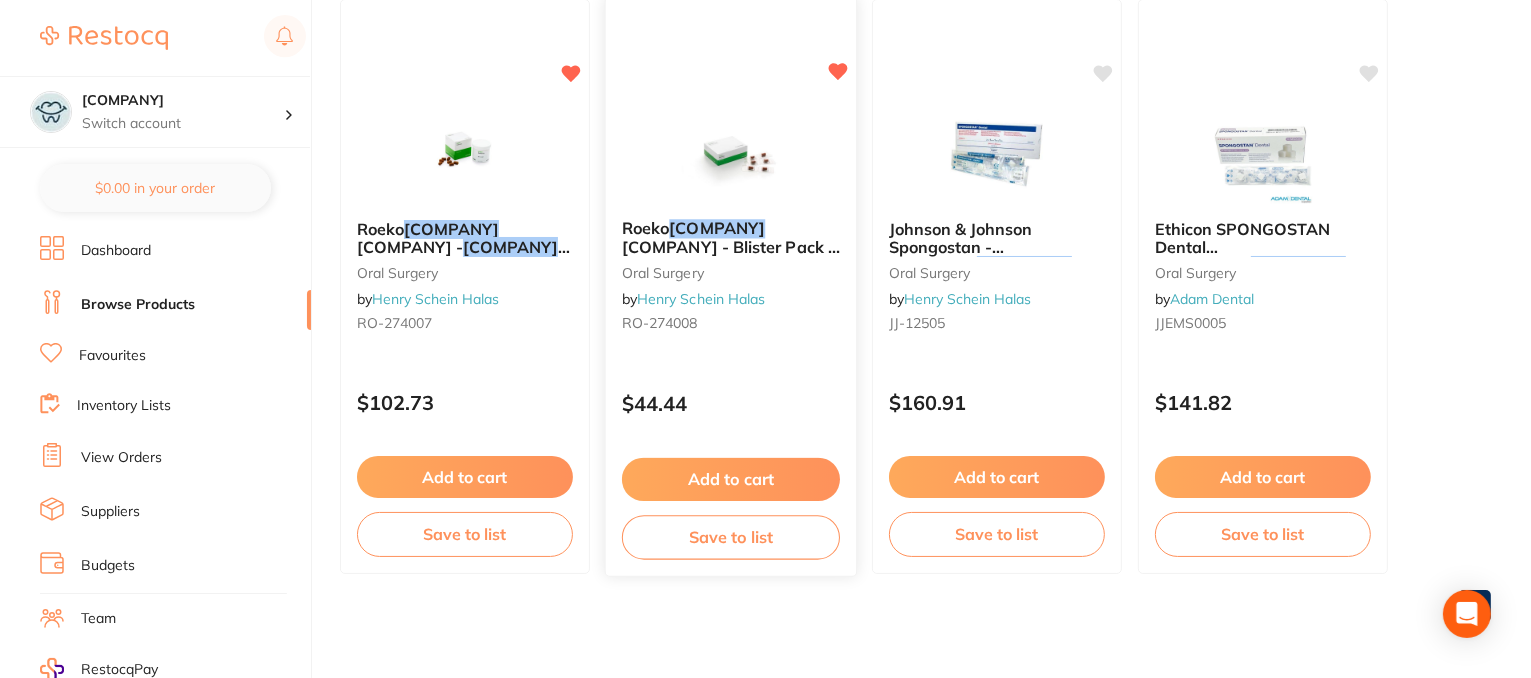 click on "Save to list" at bounding box center (731, 537) 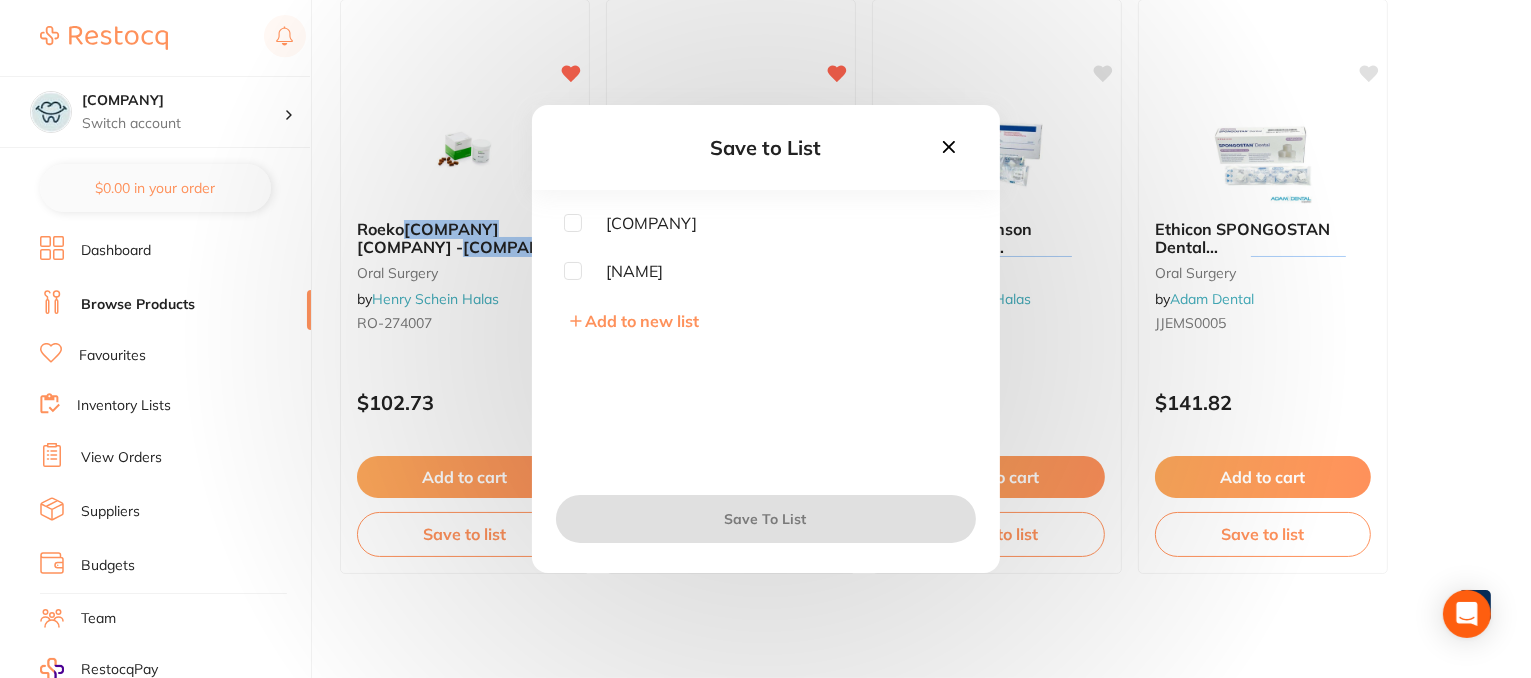 click at bounding box center (573, 223) 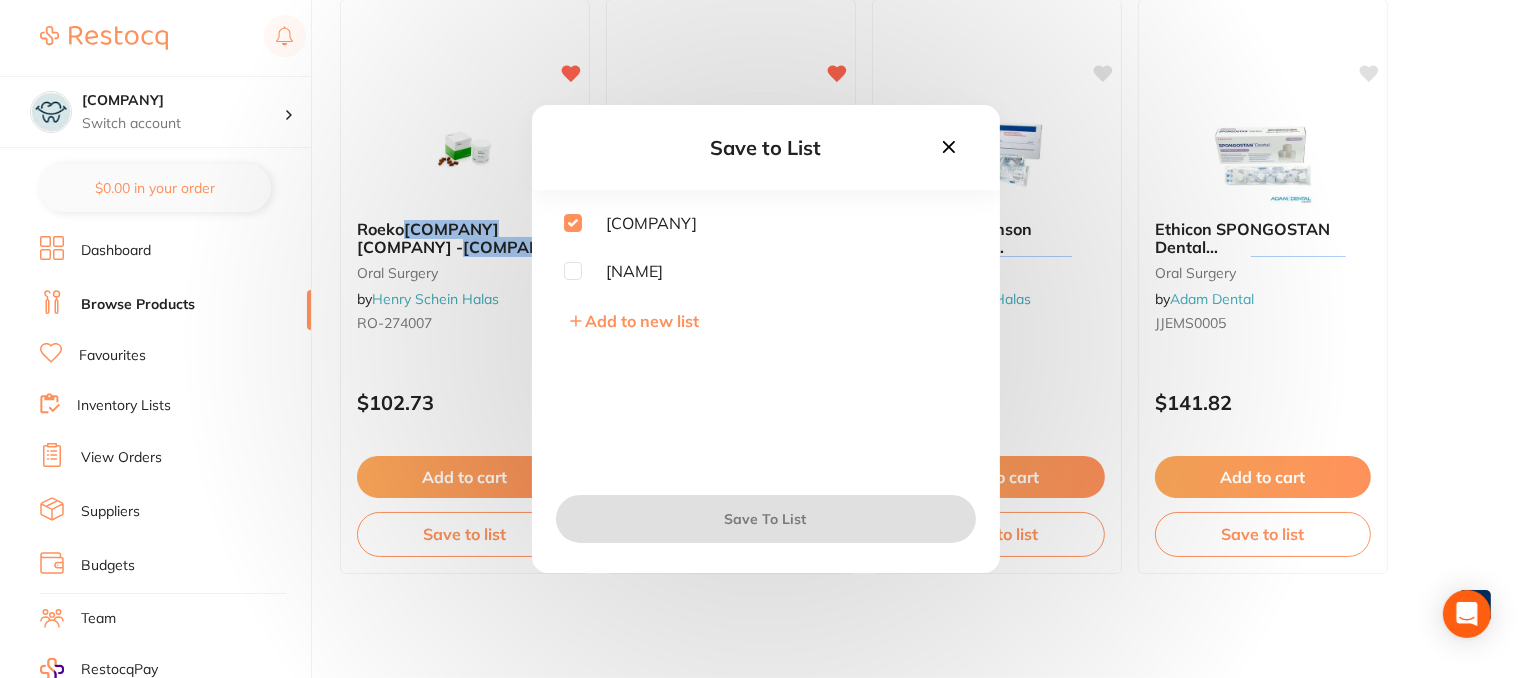 checkbox on "true" 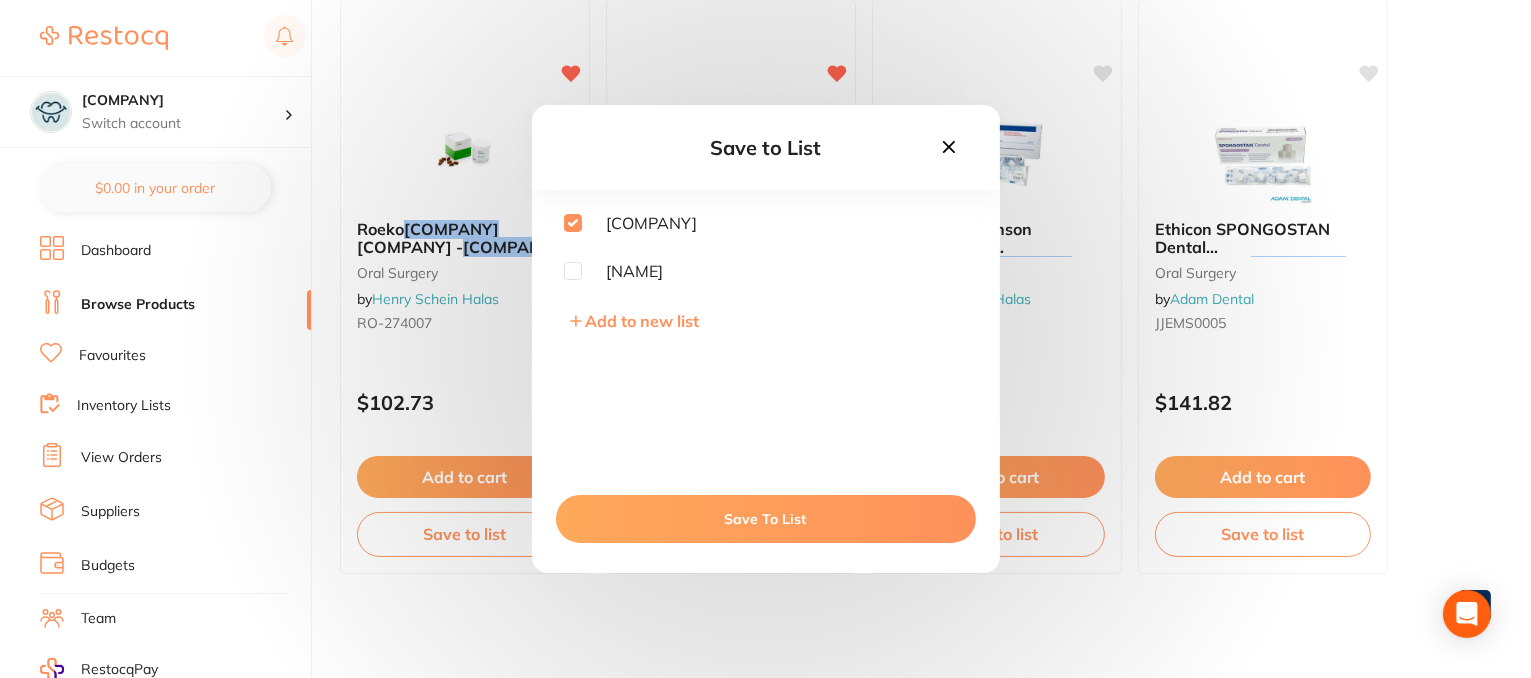 click on "Save To List" at bounding box center (766, 519) 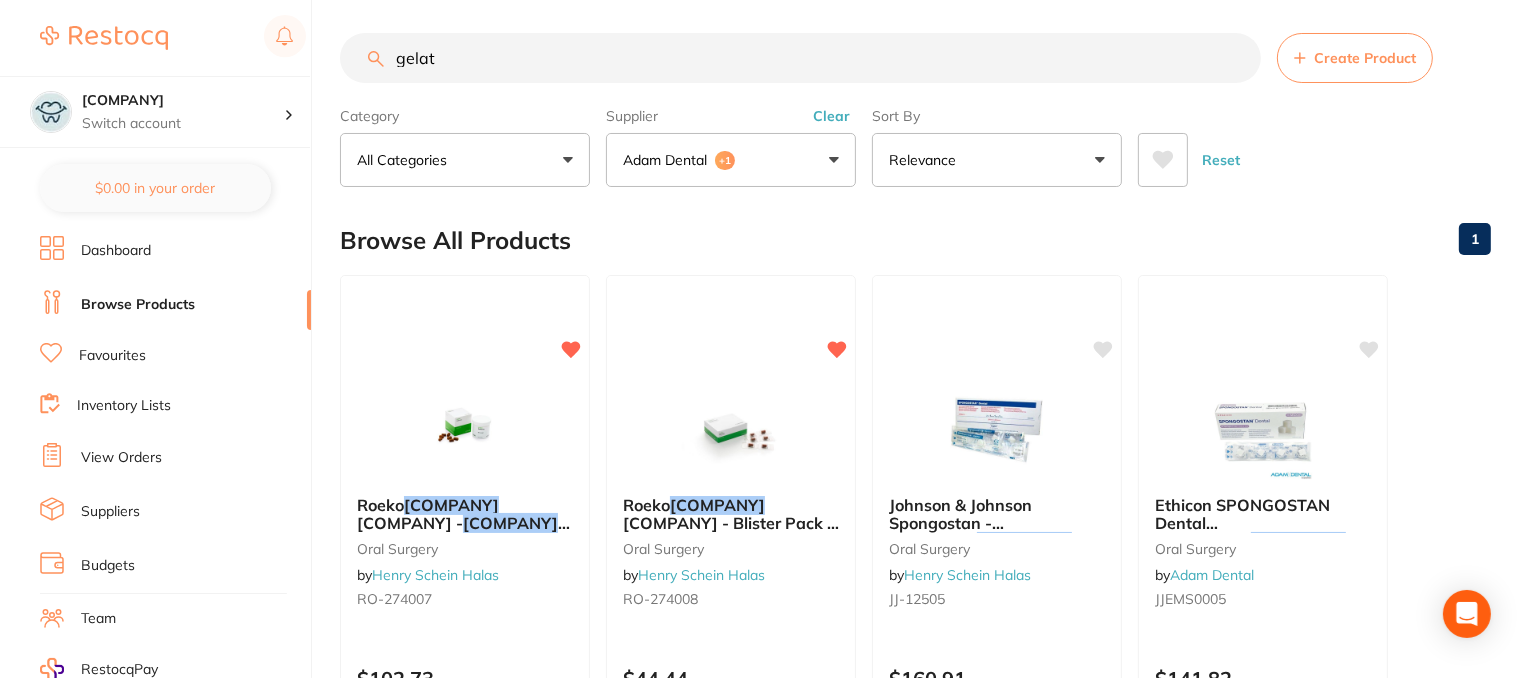 scroll, scrollTop: 0, scrollLeft: 0, axis: both 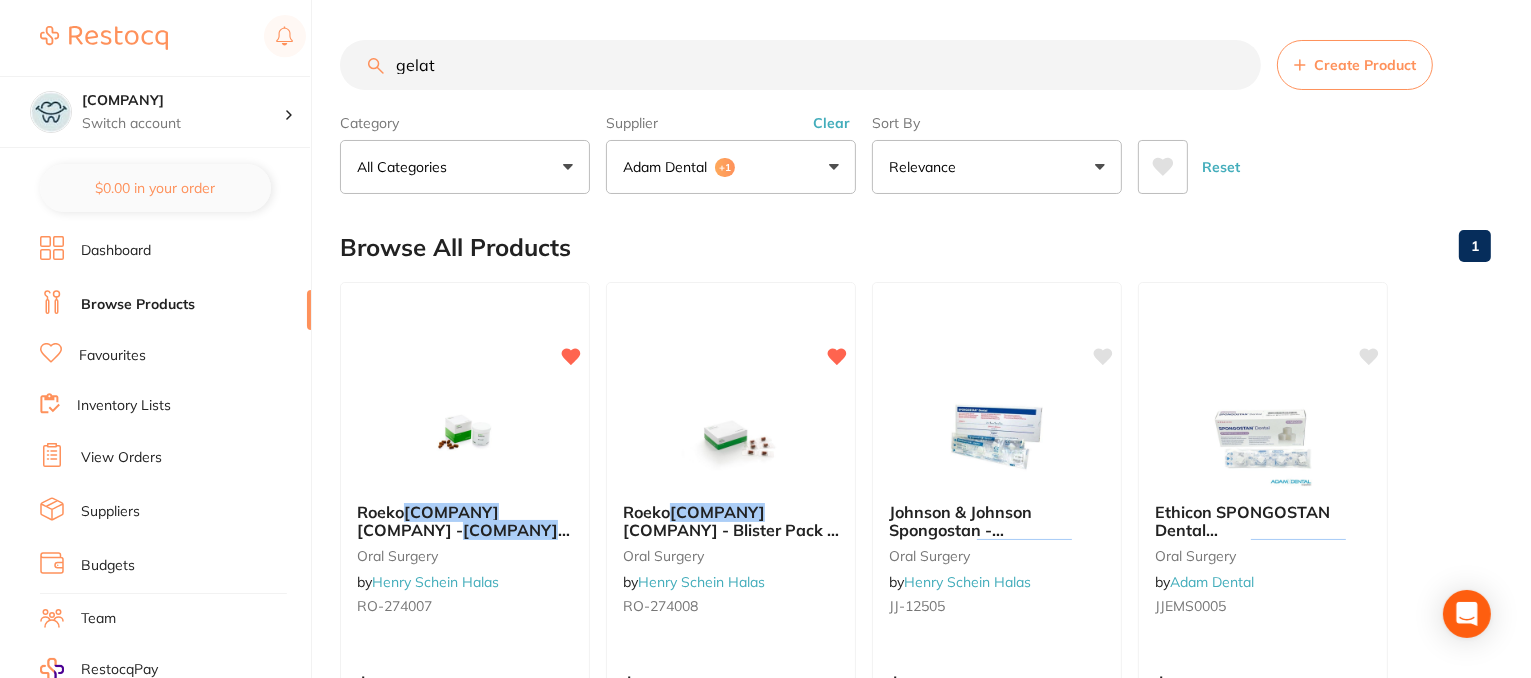 drag, startPoint x: 501, startPoint y: 72, endPoint x: 484, endPoint y: 78, distance: 18.027756 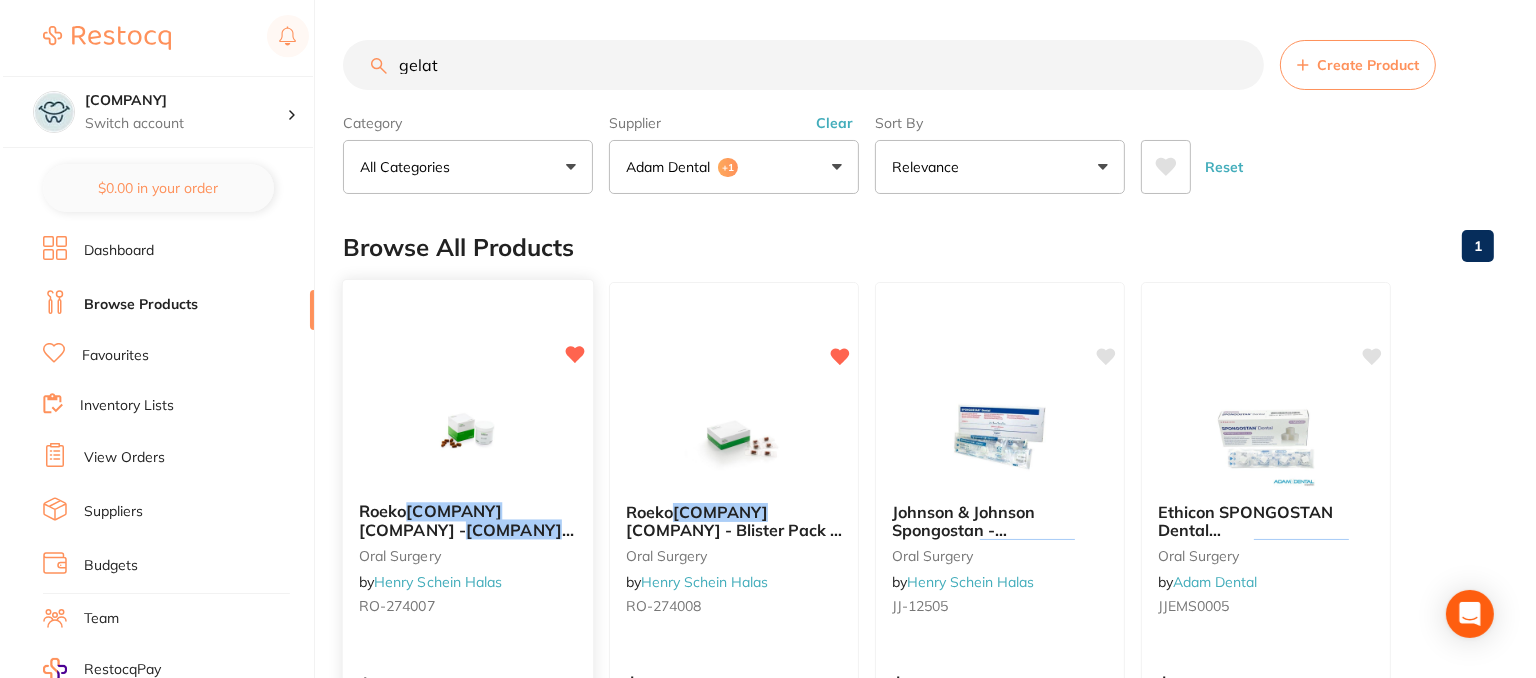 scroll, scrollTop: 0, scrollLeft: 0, axis: both 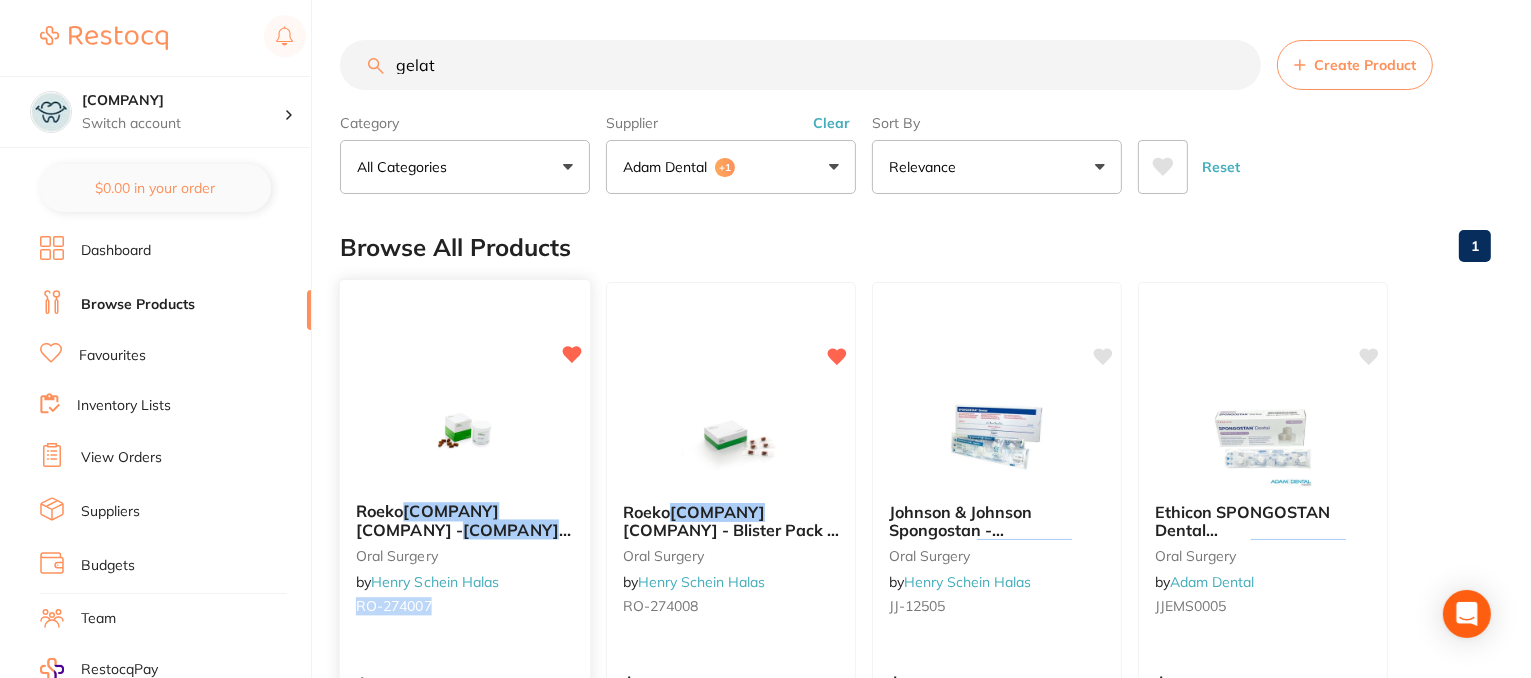 drag, startPoint x: 448, startPoint y: 608, endPoint x: 358, endPoint y: 611, distance: 90.04999 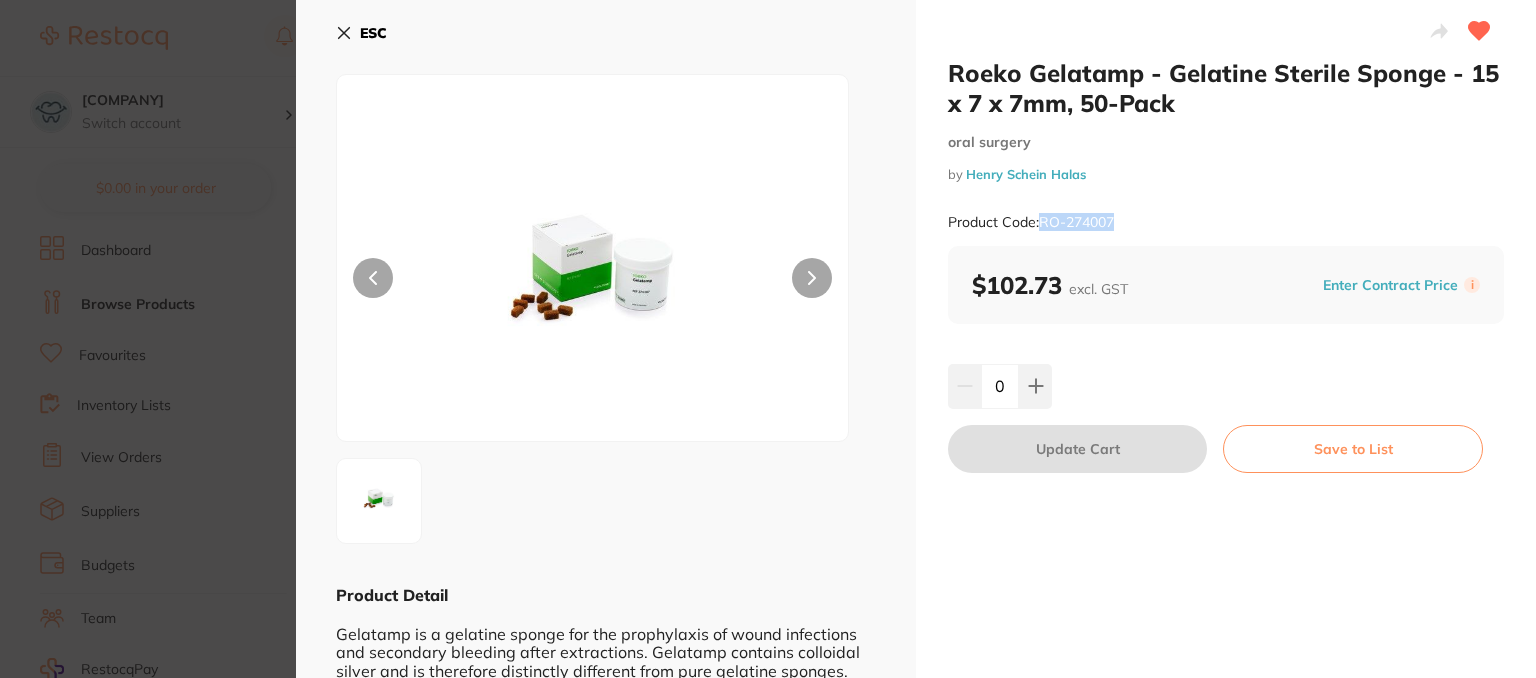 drag, startPoint x: 1130, startPoint y: 219, endPoint x: 1038, endPoint y: 221, distance: 92.021736 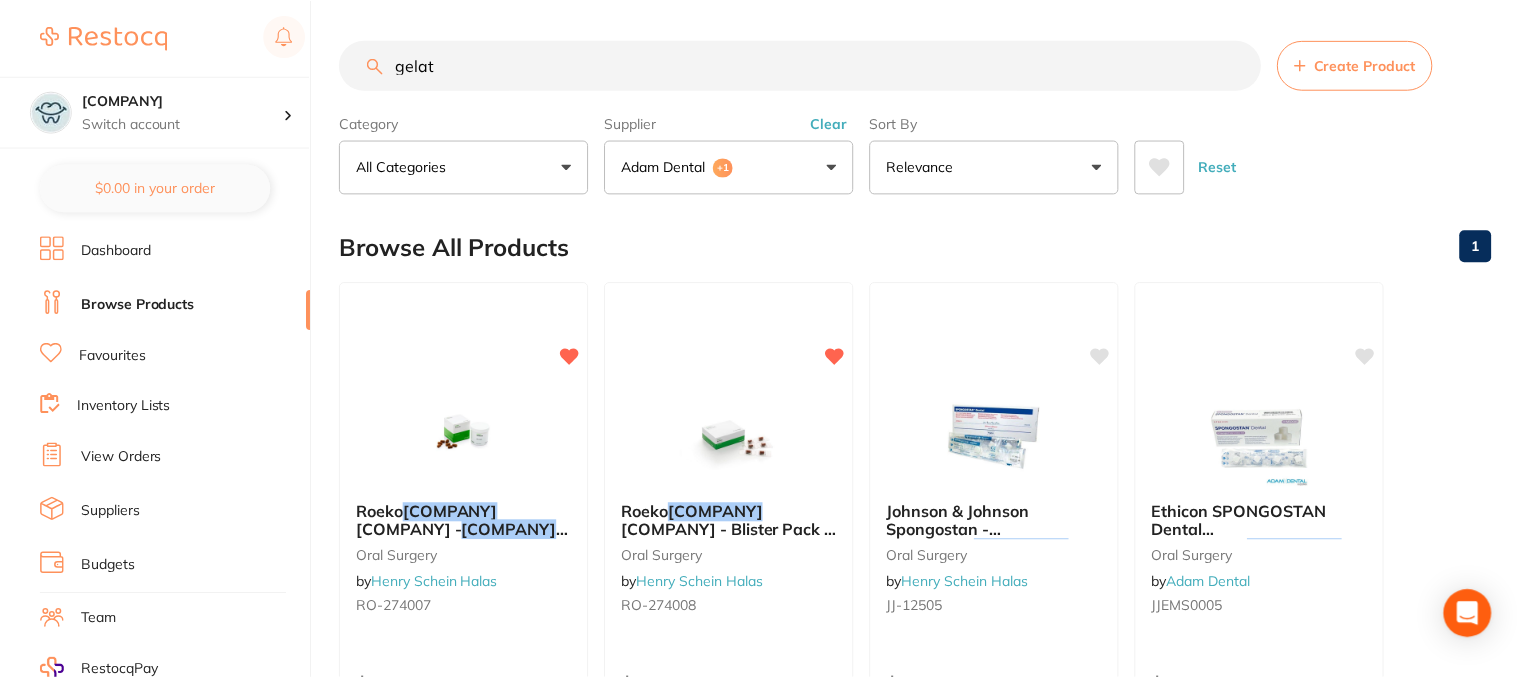 scroll, scrollTop: 7, scrollLeft: 0, axis: vertical 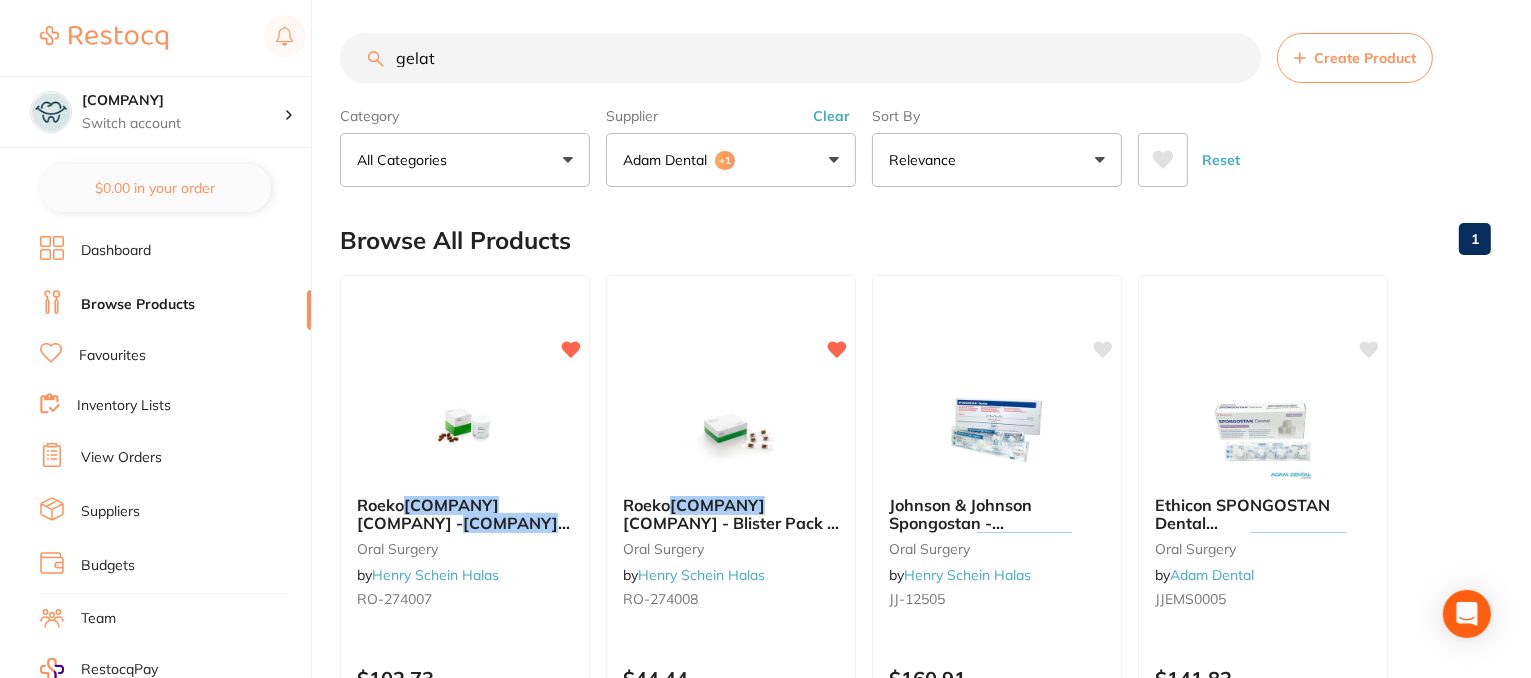 drag, startPoint x: 461, startPoint y: 62, endPoint x: 584, endPoint y: 65, distance: 123.03658 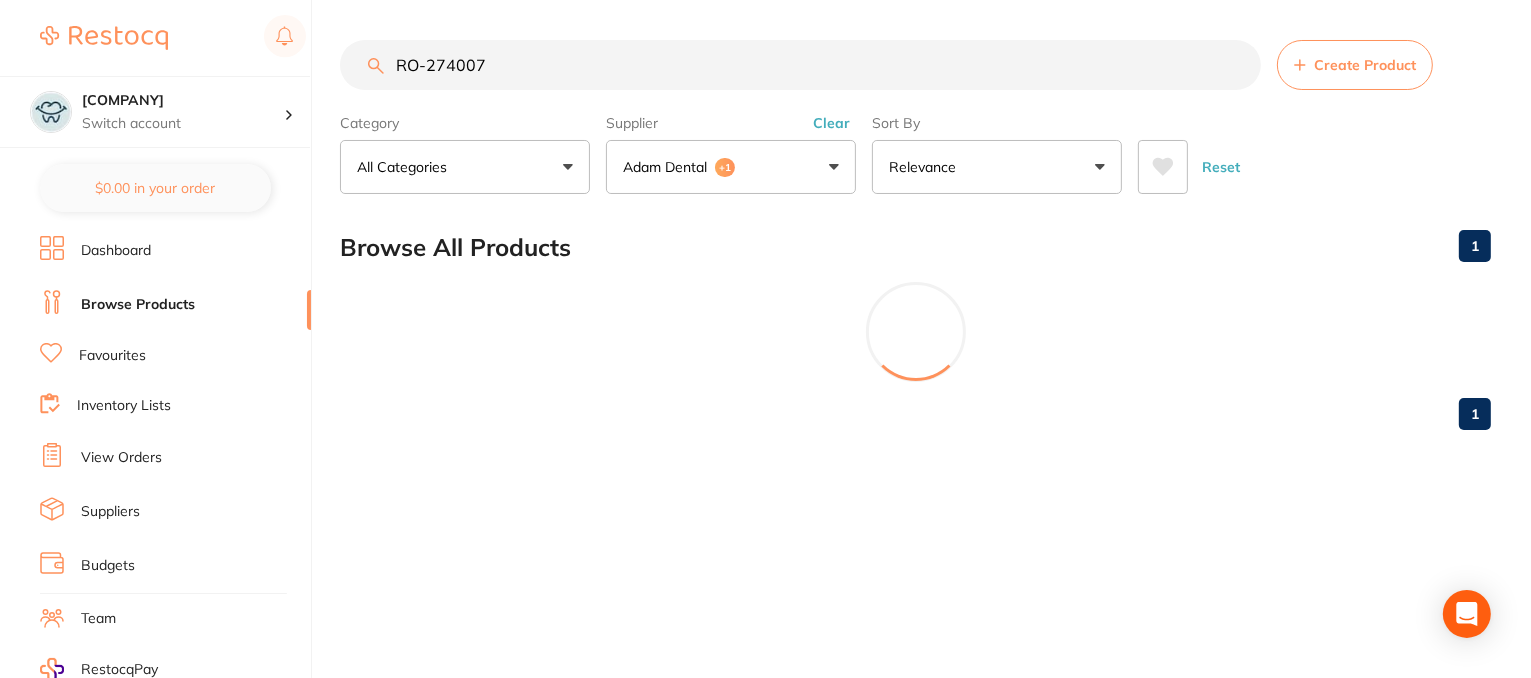 scroll, scrollTop: 0, scrollLeft: 0, axis: both 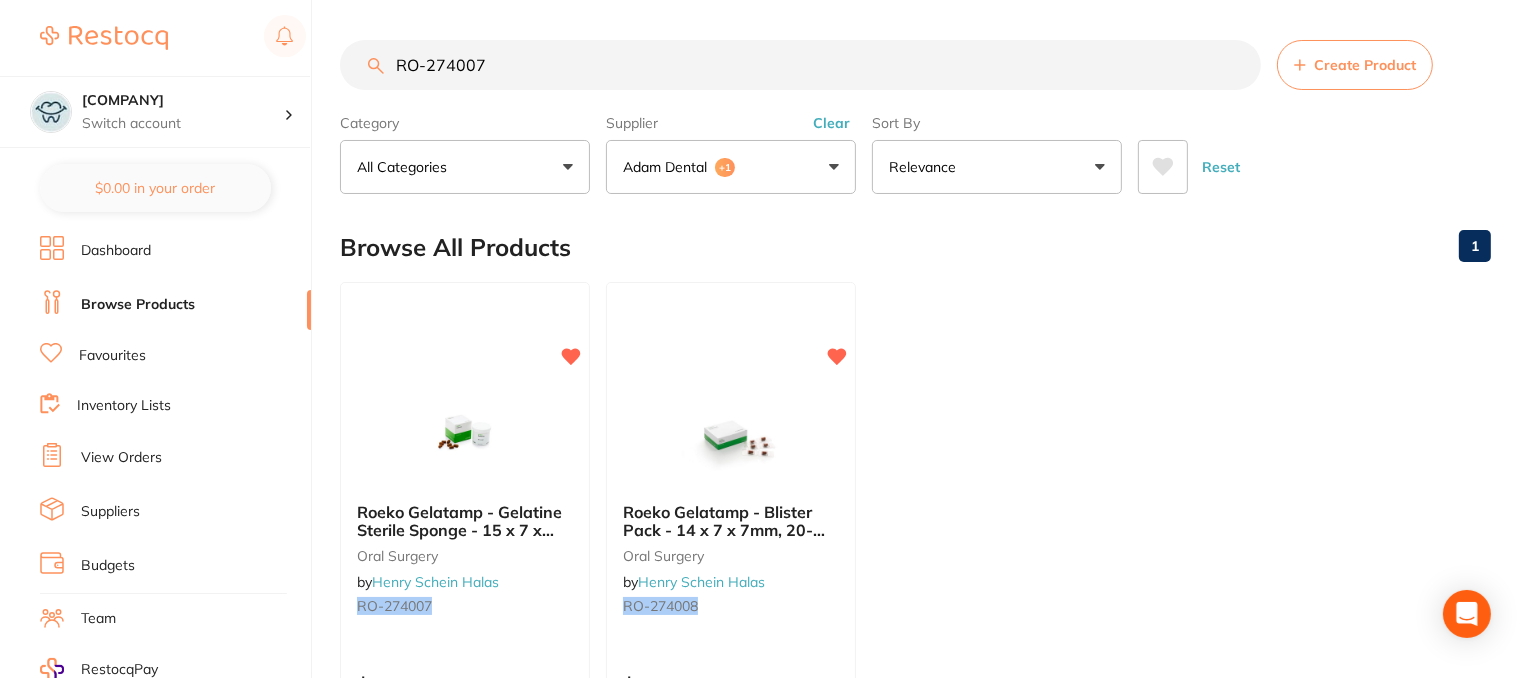 click on "RO-274007" at bounding box center (800, 65) 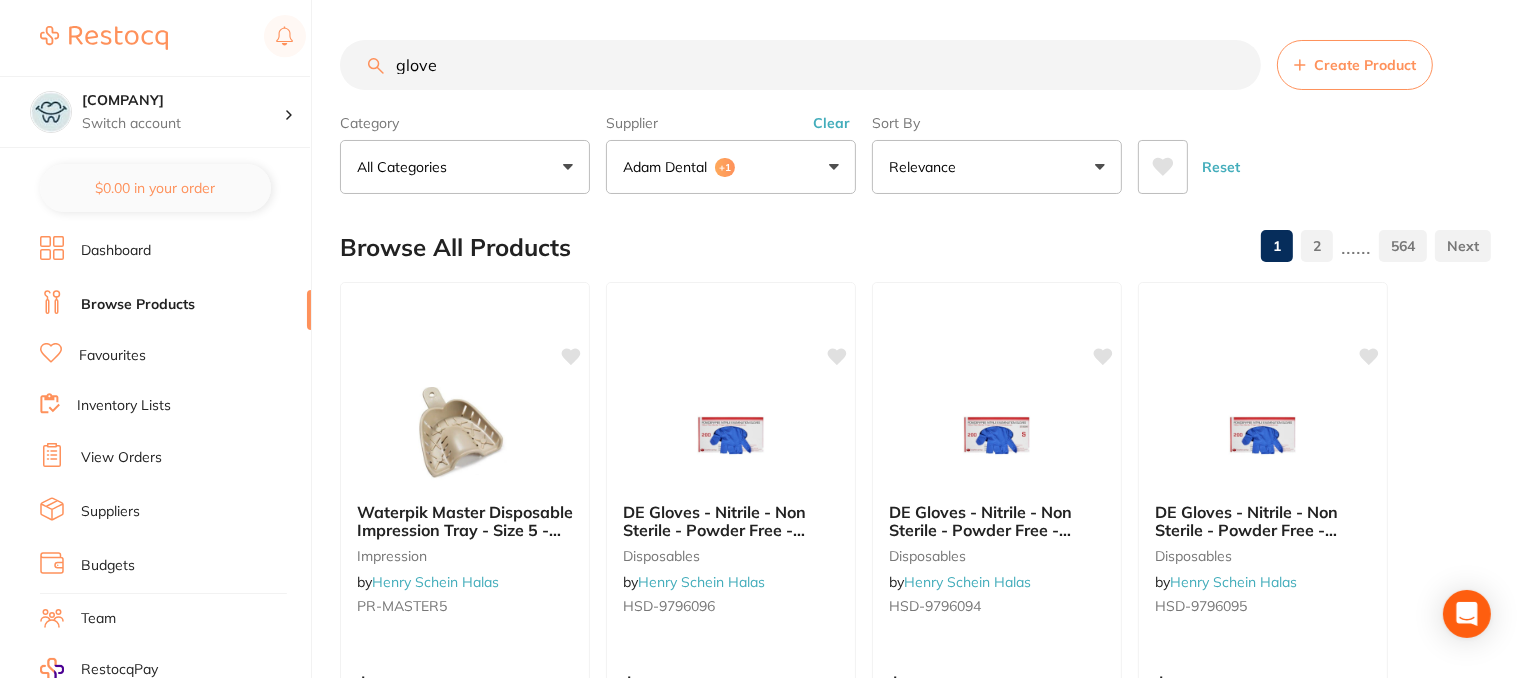 type on "gloves" 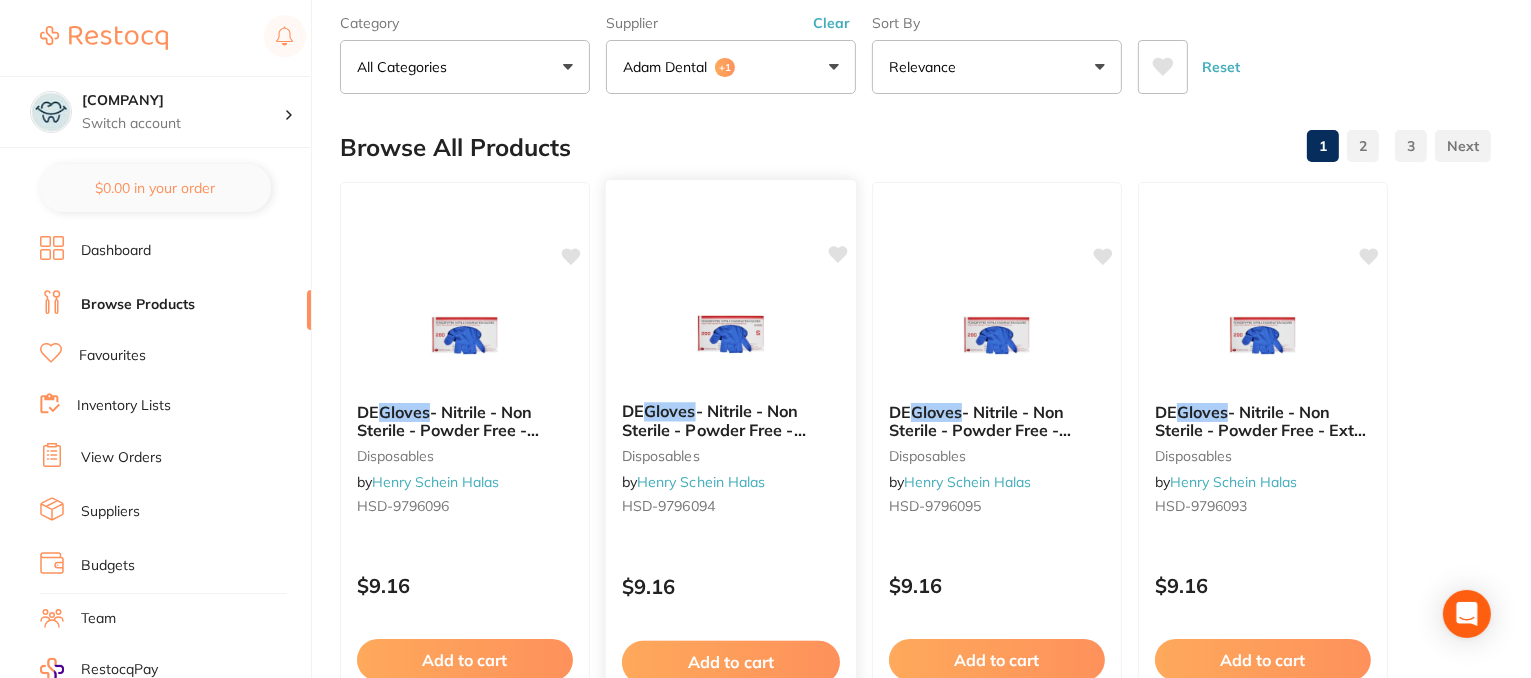 scroll, scrollTop: 0, scrollLeft: 0, axis: both 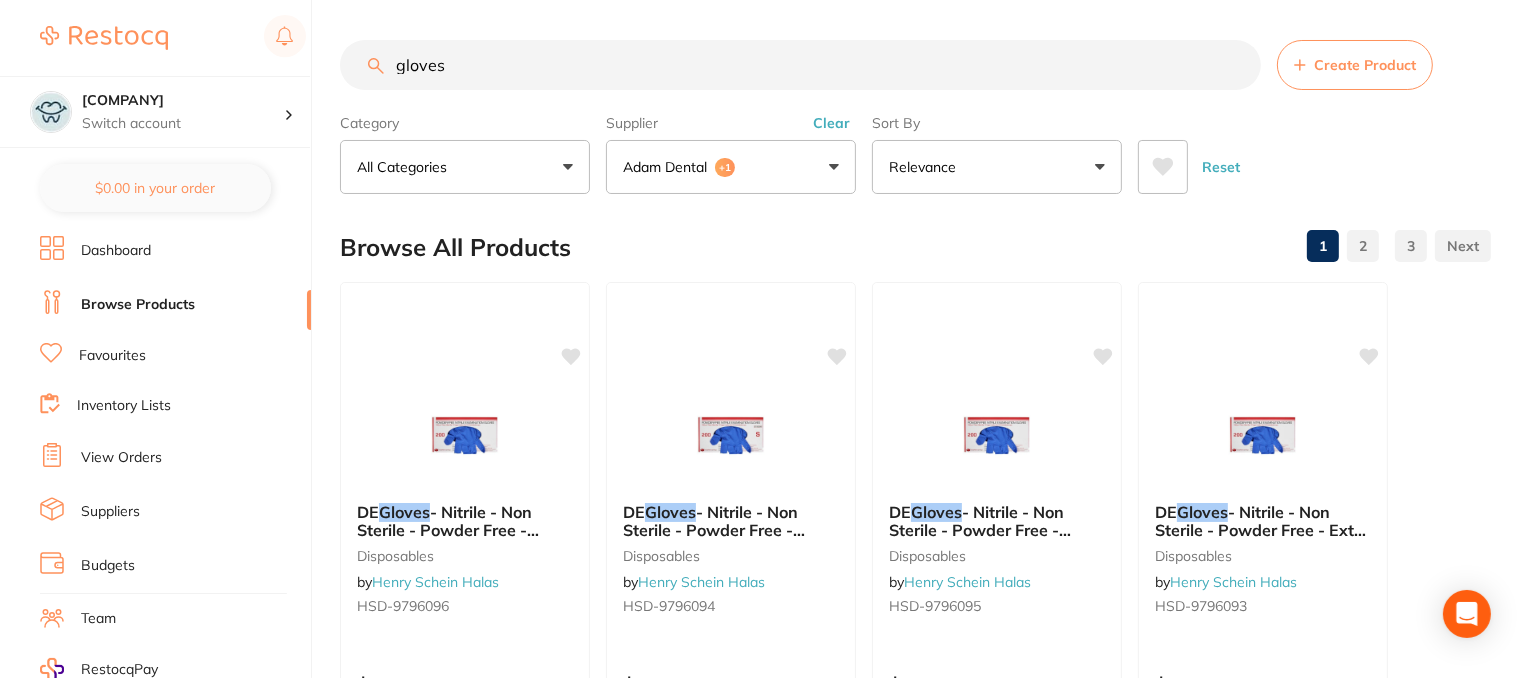 click on "gloves" at bounding box center (800, 65) 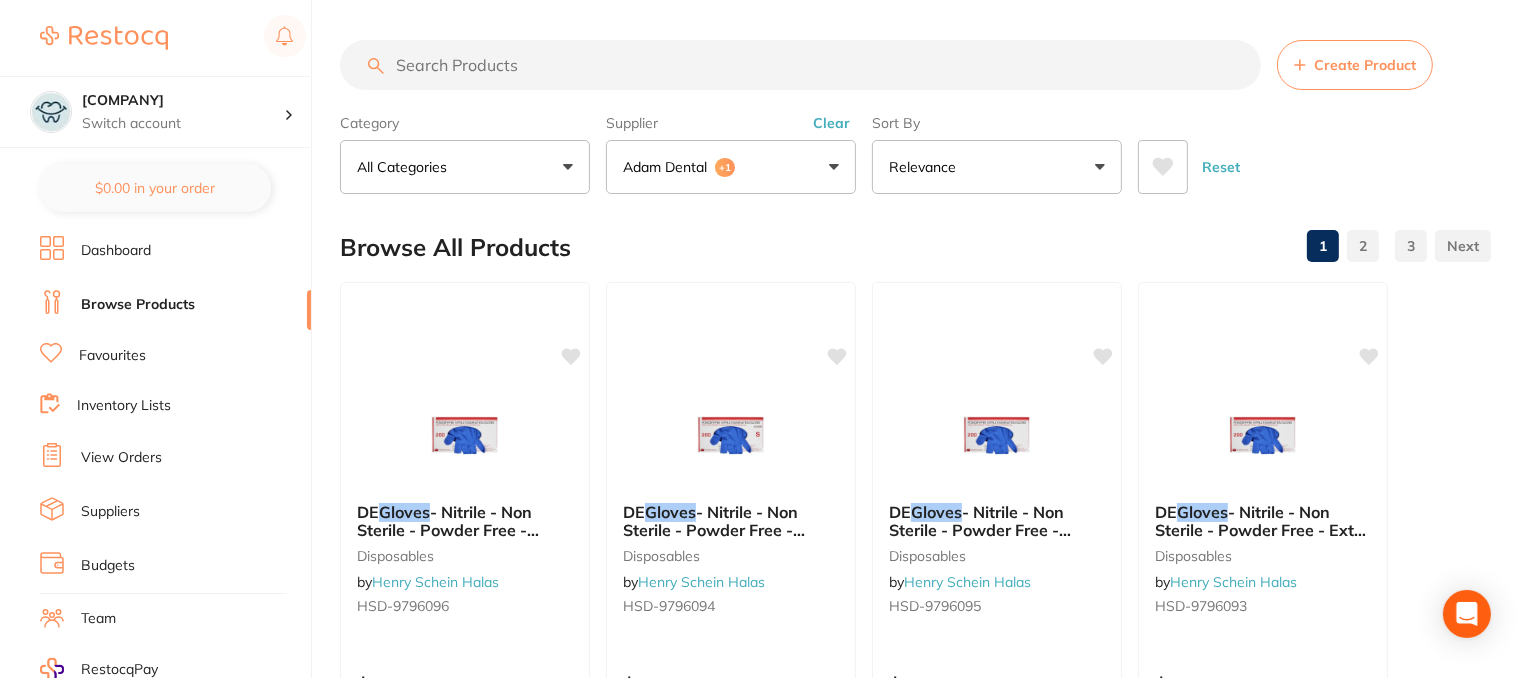 type 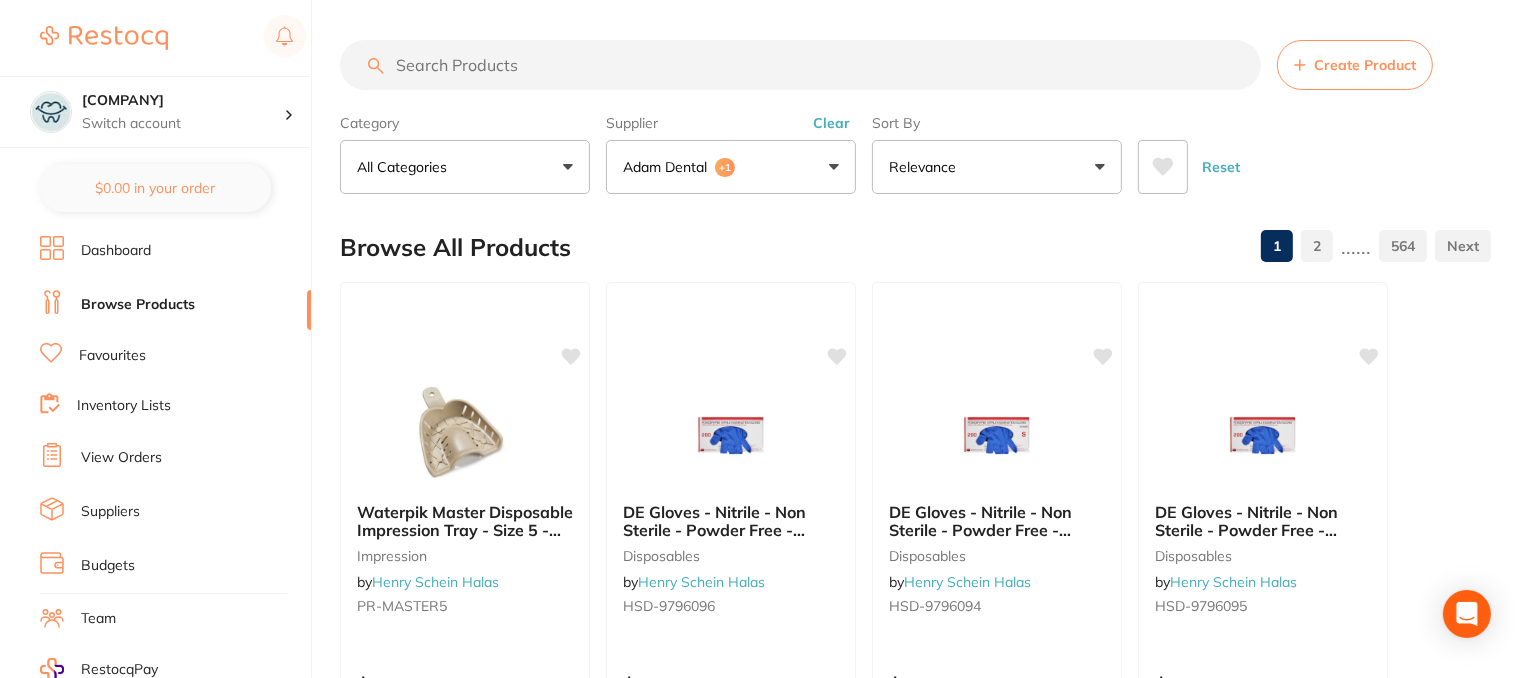 click on "Favourites" at bounding box center (112, 356) 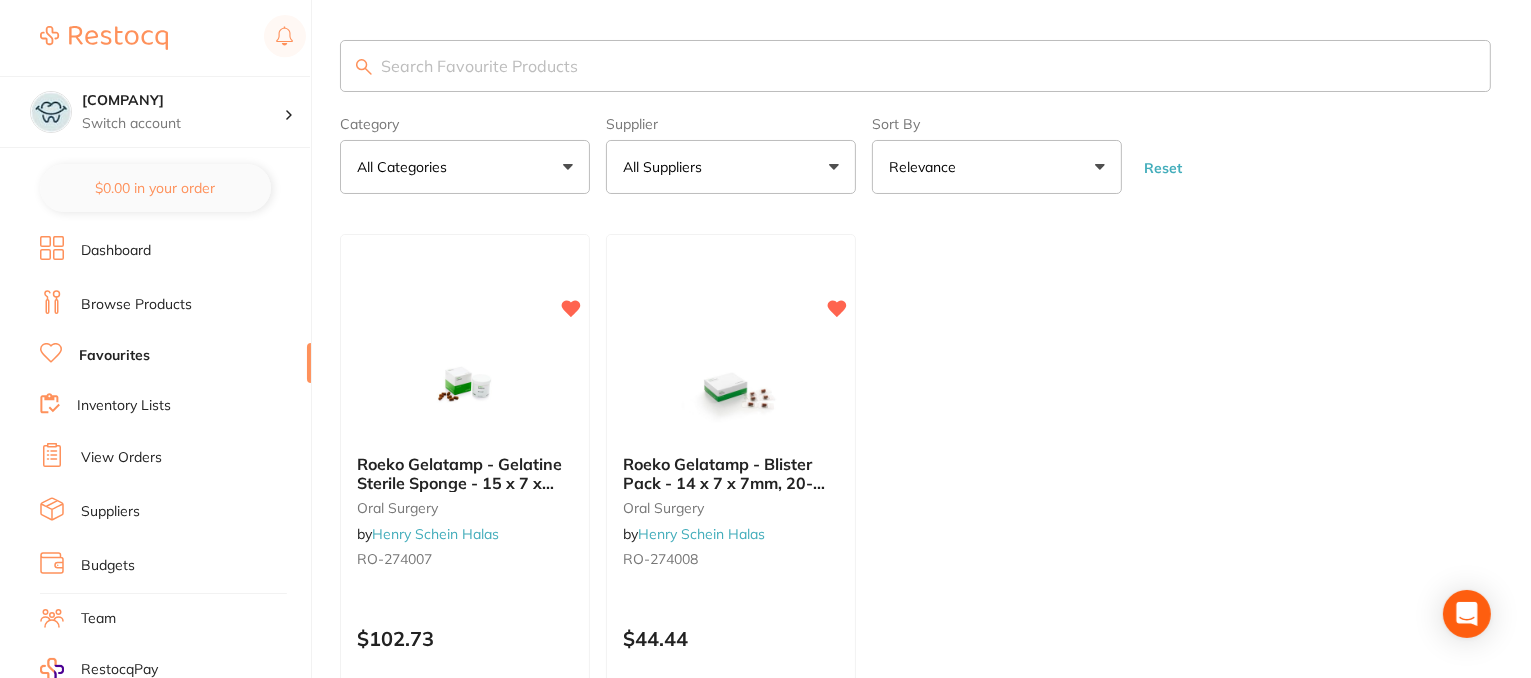 click on "Browse Products" at bounding box center (136, 305) 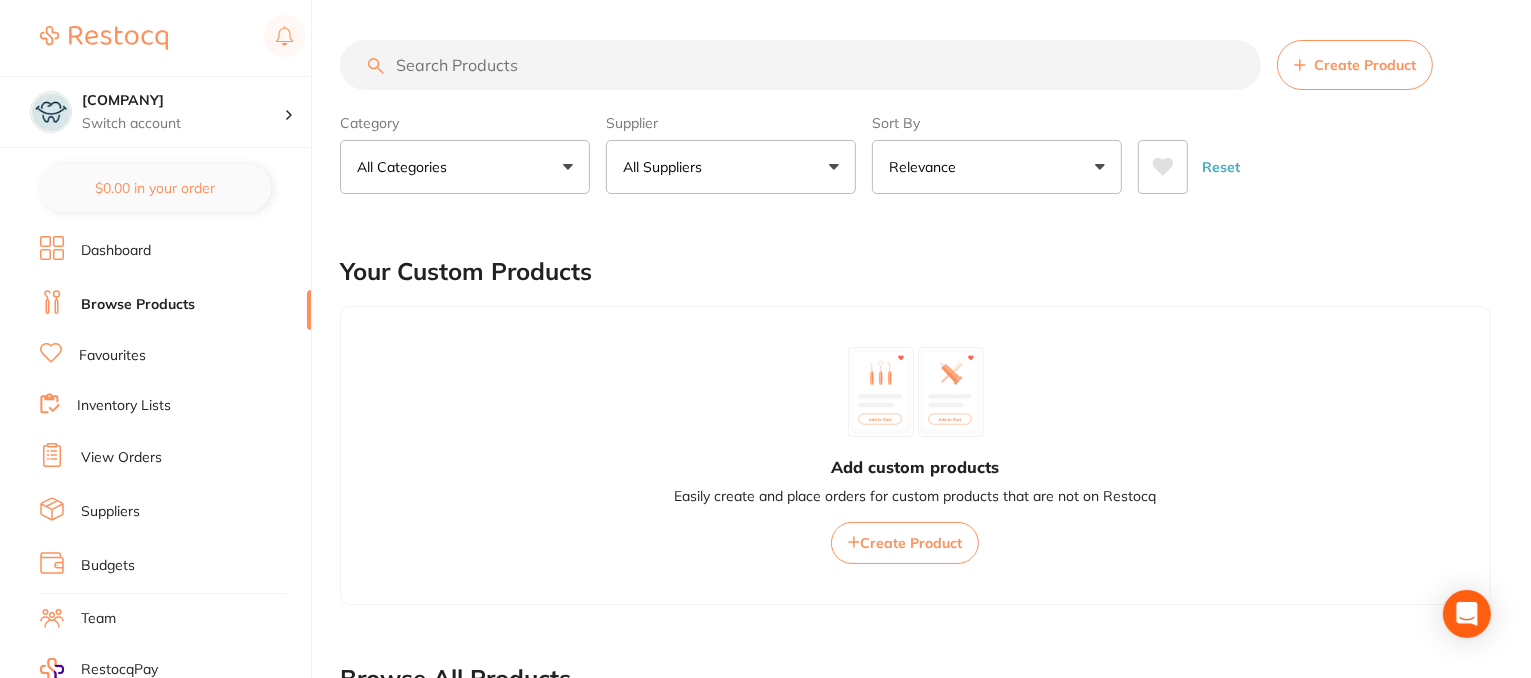 click on "Favourites" at bounding box center (112, 356) 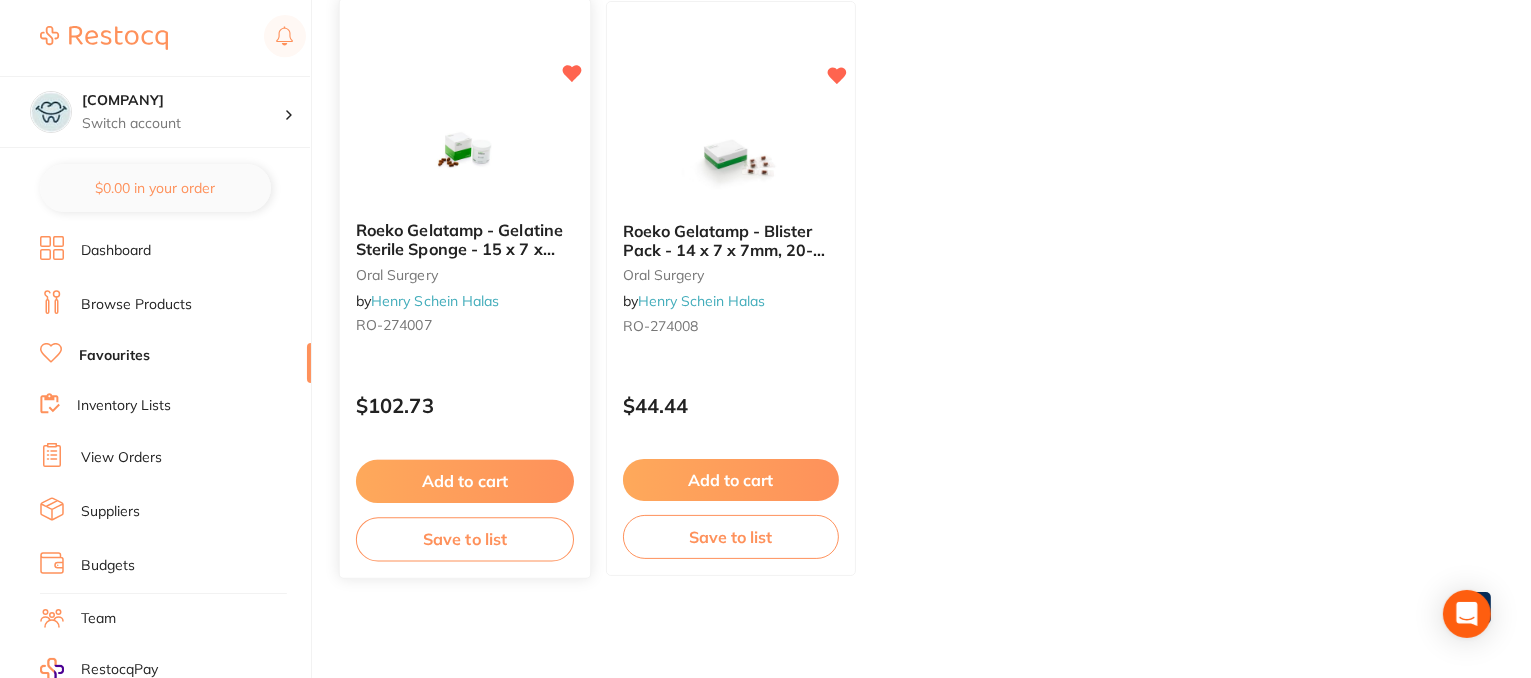 scroll, scrollTop: 235, scrollLeft: 0, axis: vertical 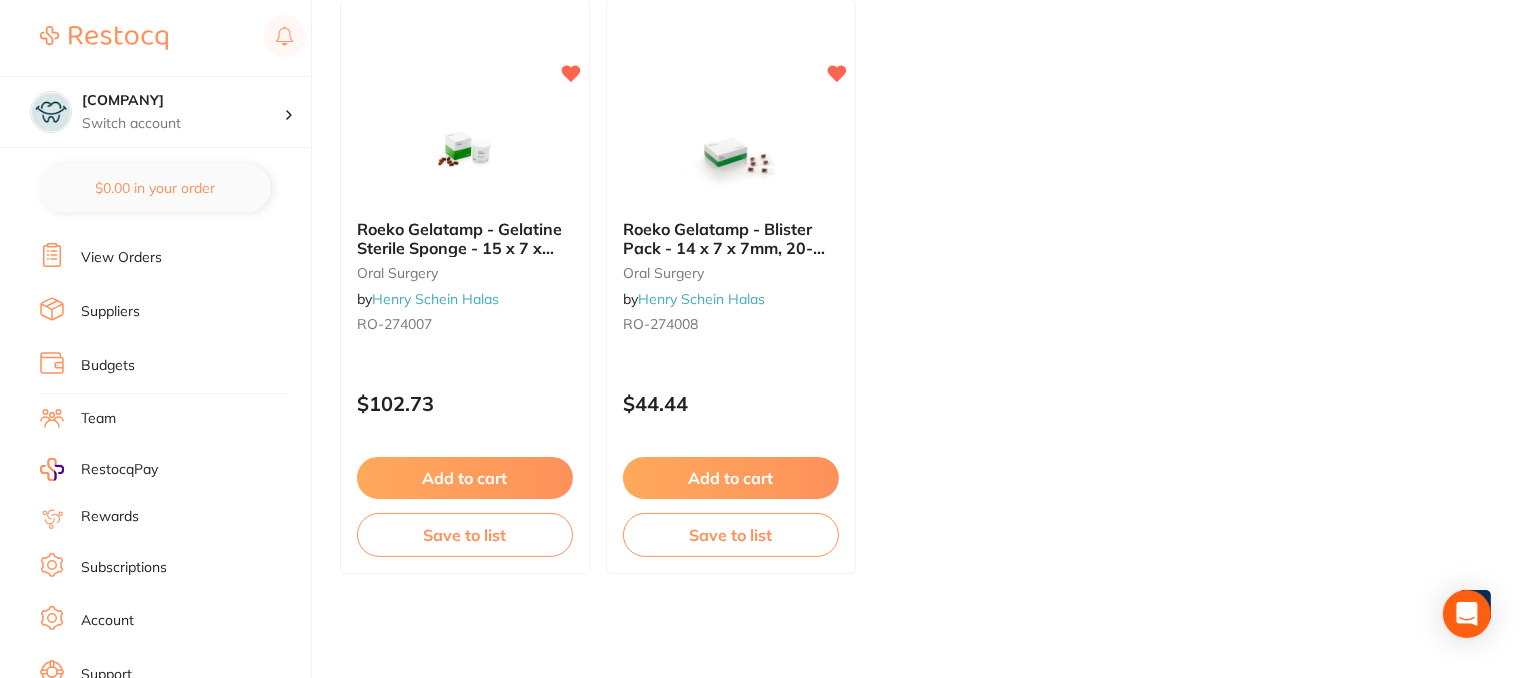 click on "Subscriptions" at bounding box center [124, 568] 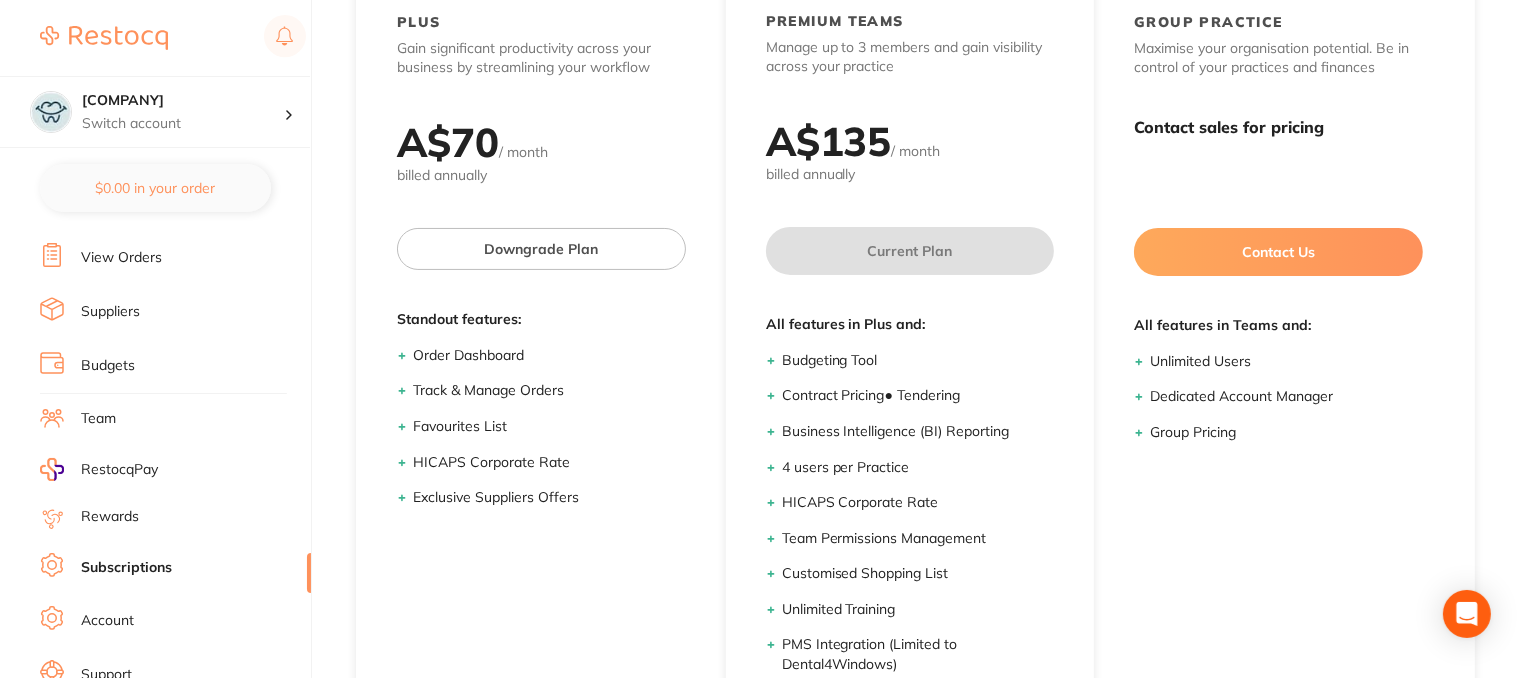 scroll, scrollTop: 0, scrollLeft: 0, axis: both 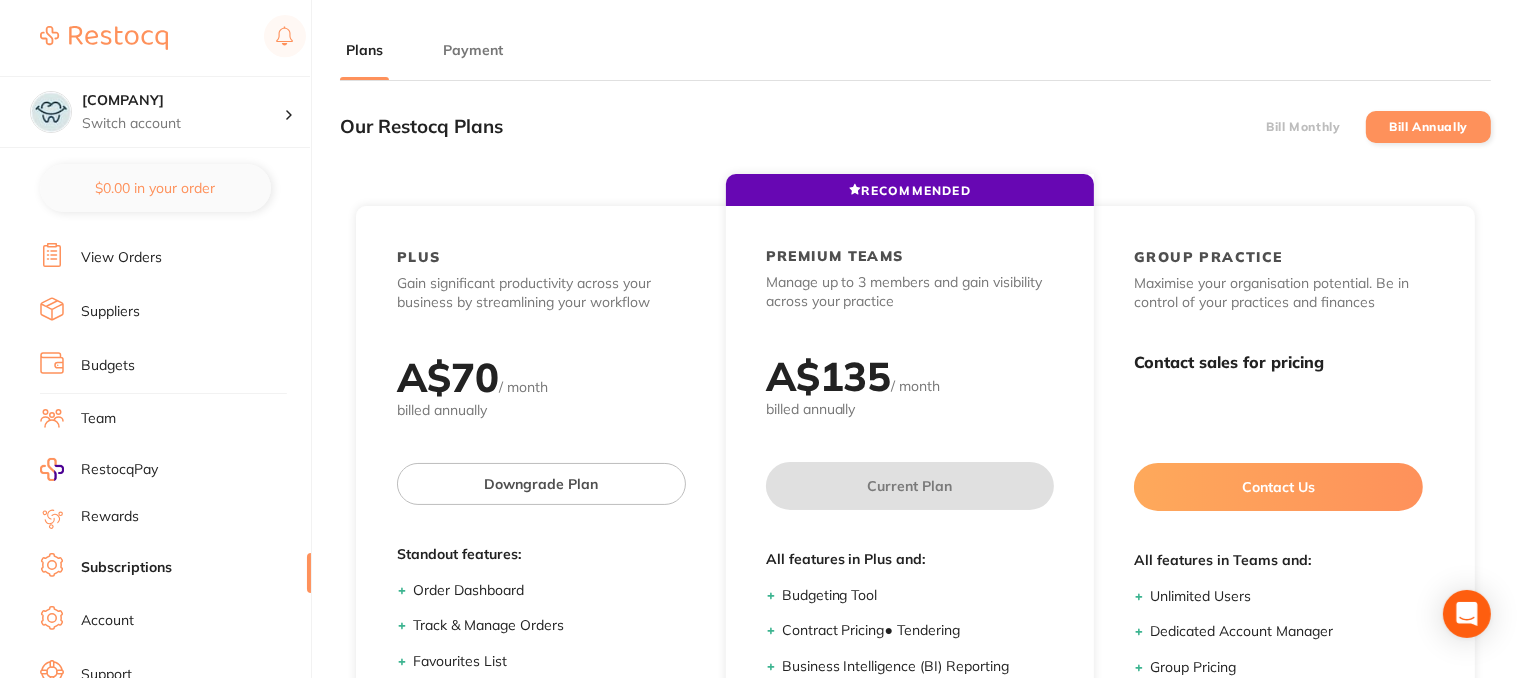 click on "Payment" at bounding box center [473, 50] 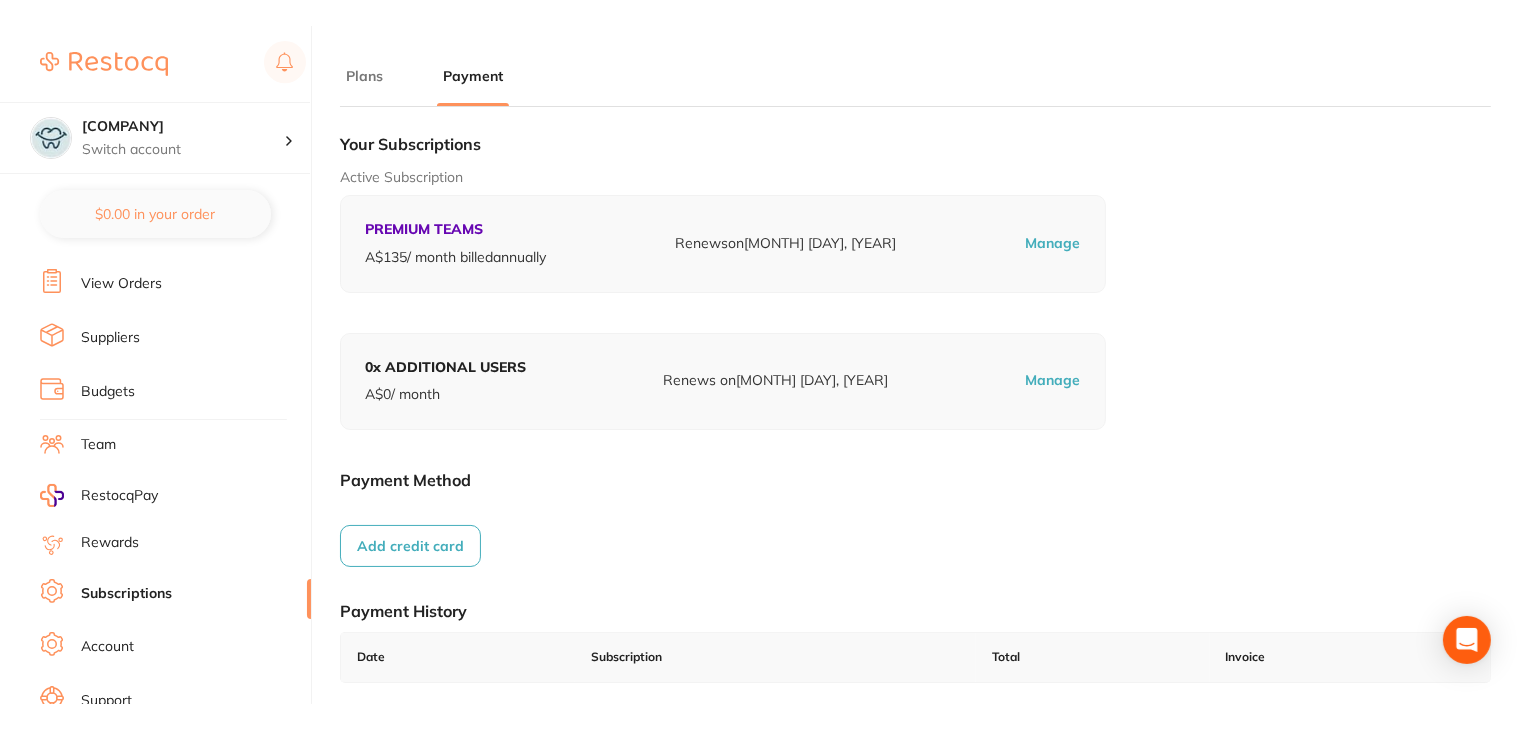 scroll, scrollTop: 0, scrollLeft: 0, axis: both 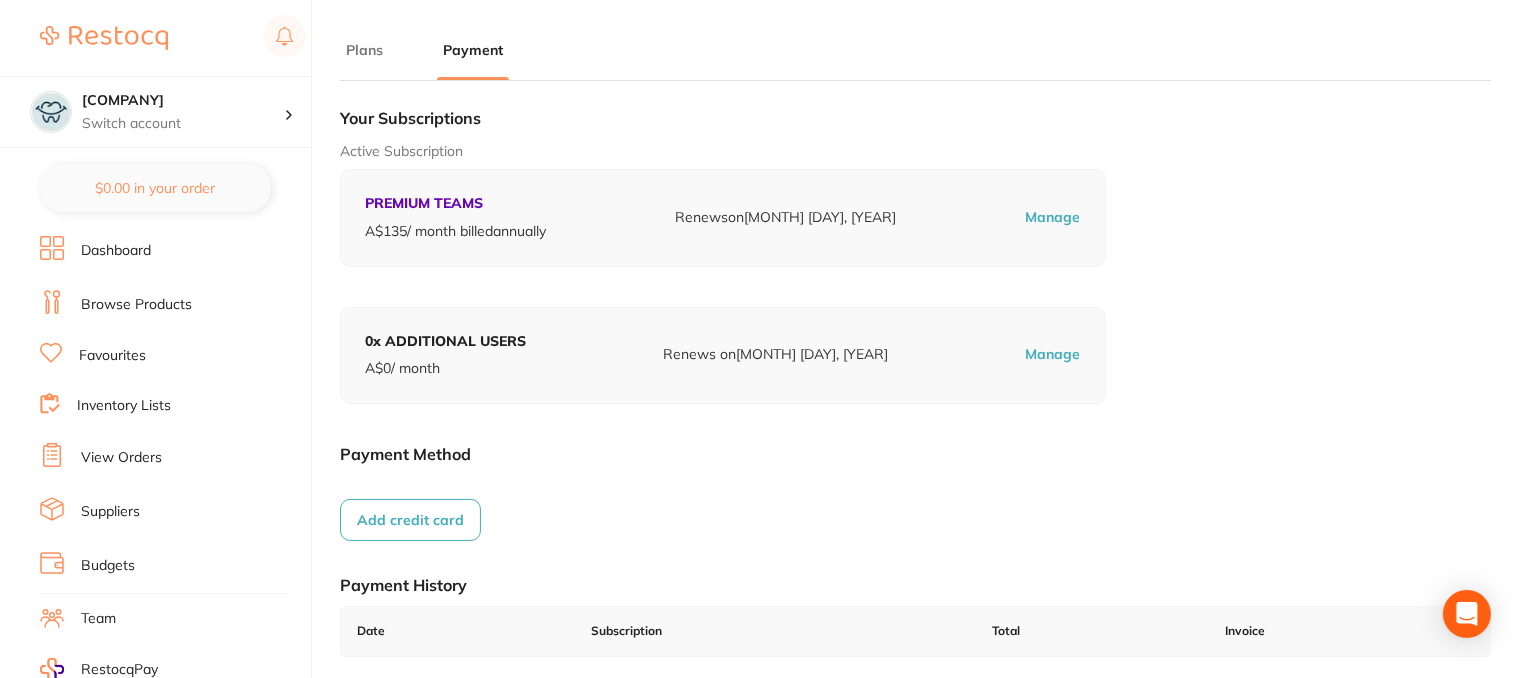 click on "Favourites" at bounding box center [112, 356] 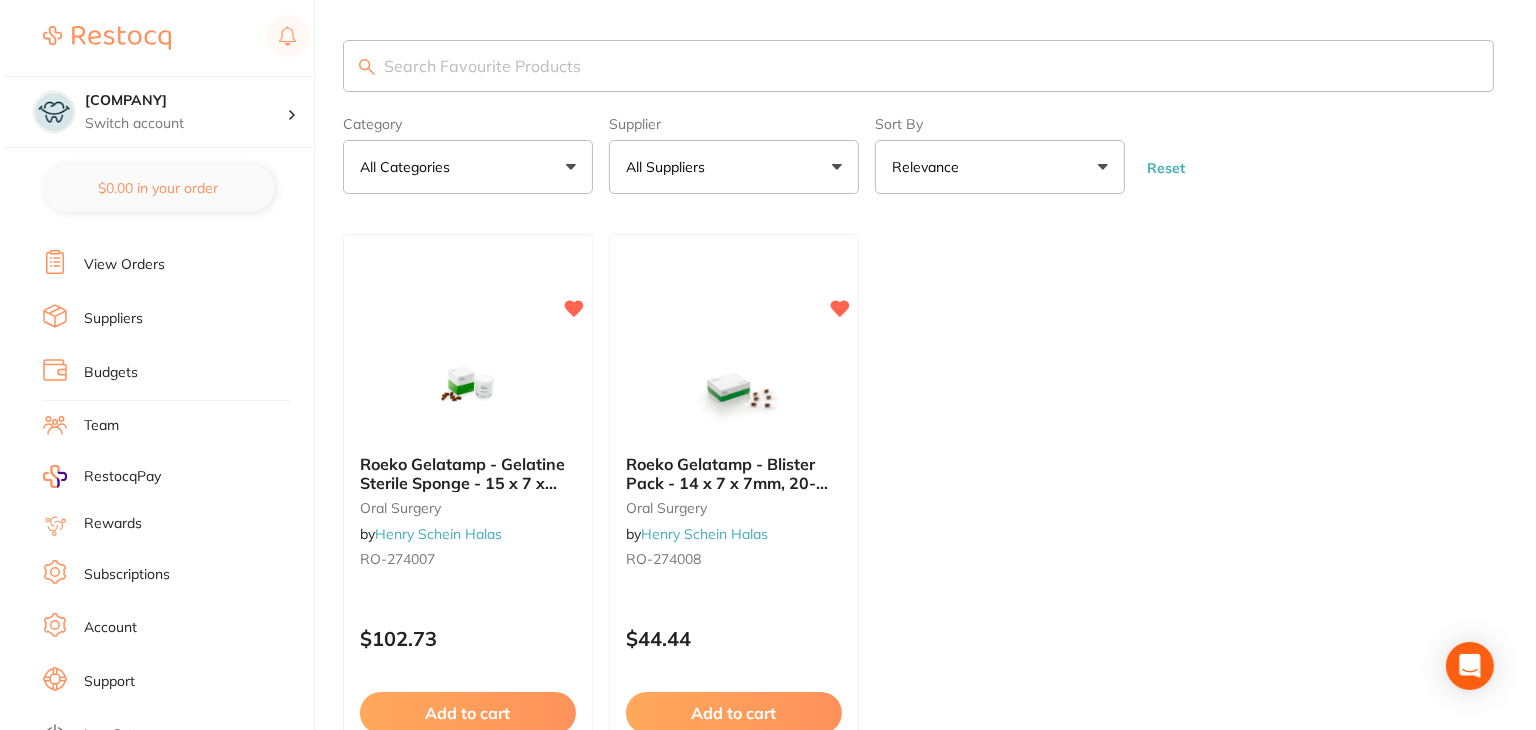 scroll, scrollTop: 201, scrollLeft: 0, axis: vertical 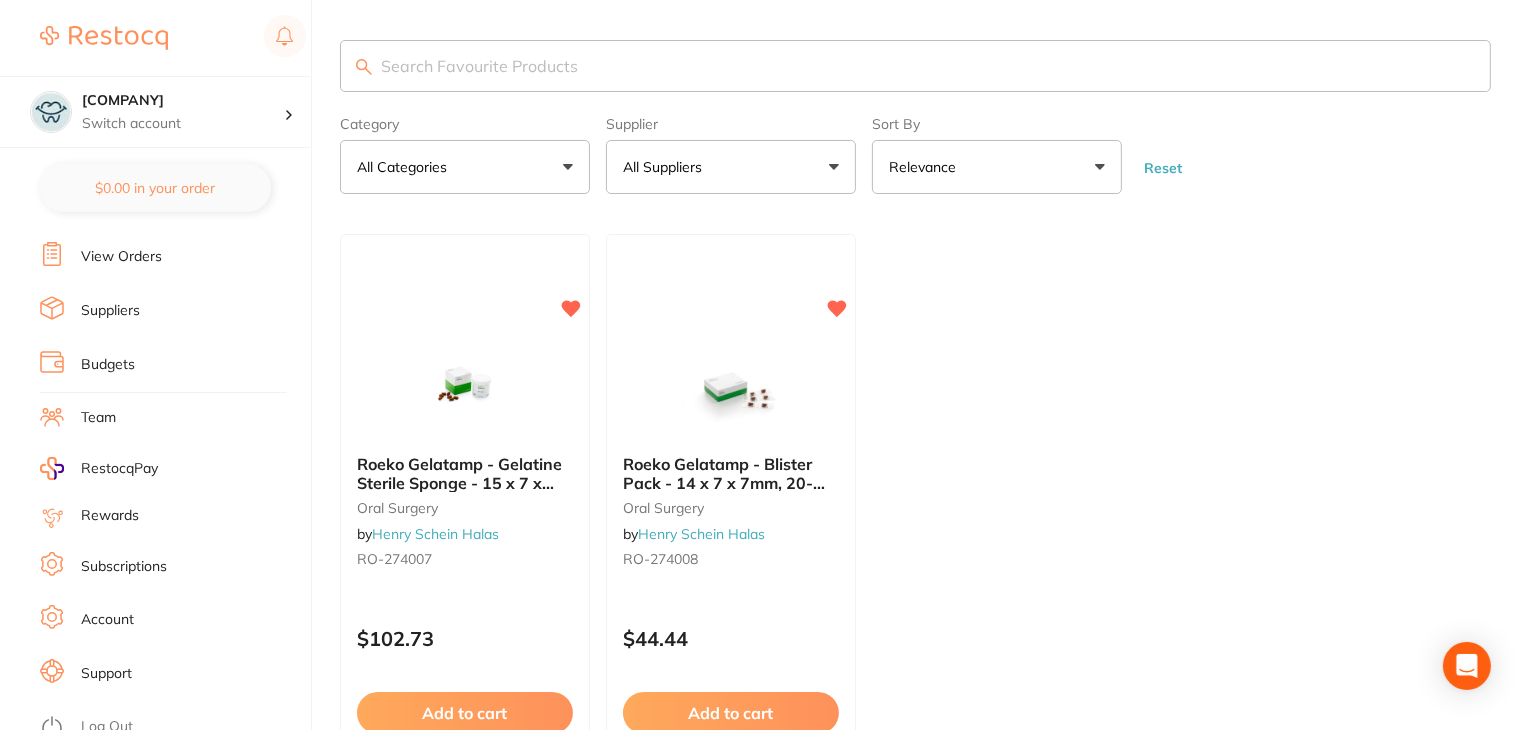 click on "Log Out" at bounding box center (107, 727) 